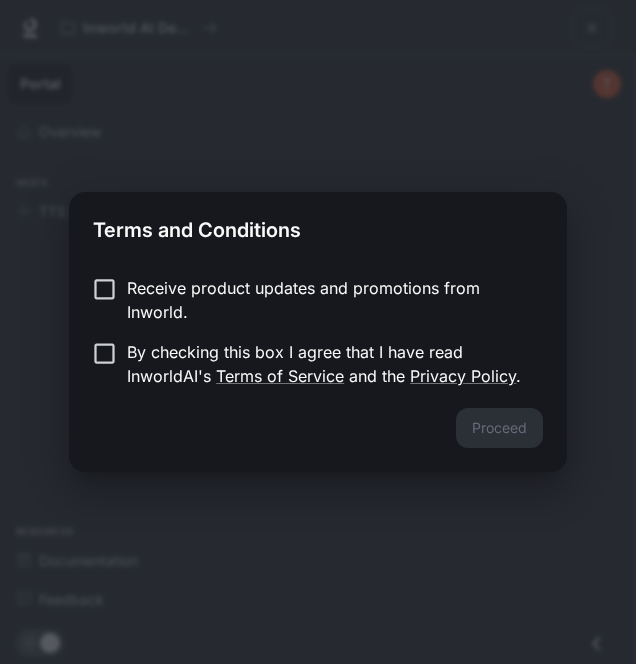 scroll, scrollTop: 0, scrollLeft: 0, axis: both 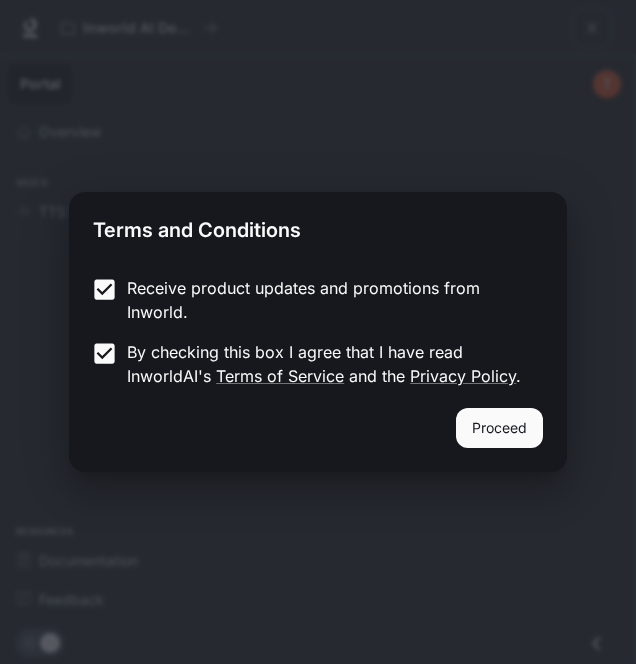 click on "Proceed" at bounding box center (499, 428) 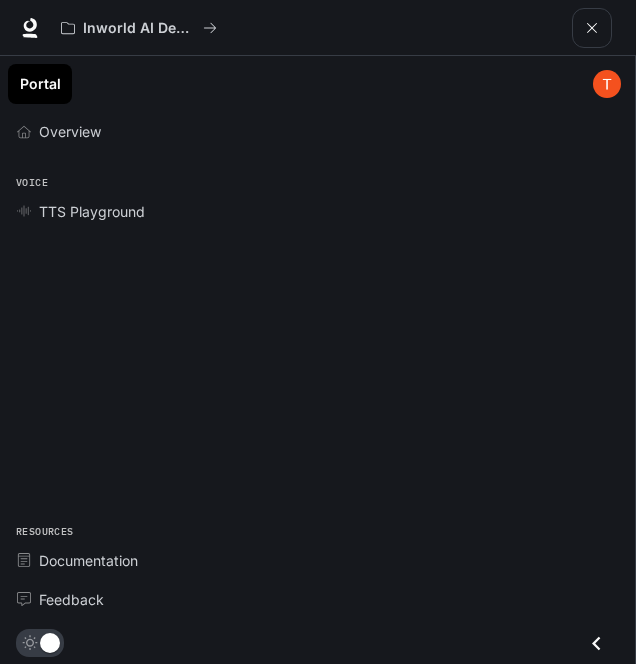scroll, scrollTop: 0, scrollLeft: 0, axis: both 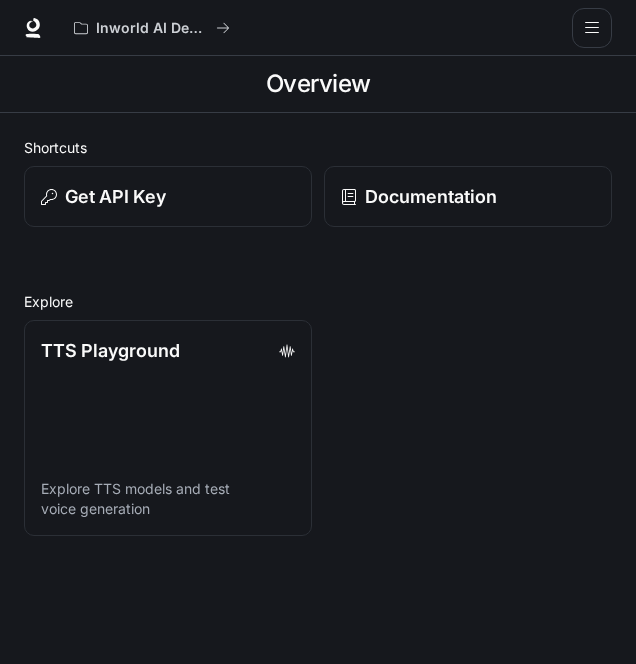 click on "TTS Playground Explore TTS models and test voice generation" at bounding box center (168, 428) 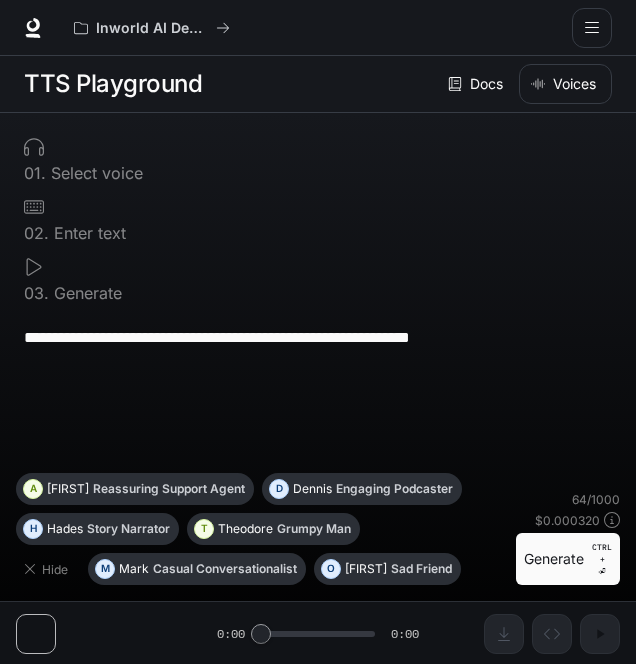 click on "H Hades Story Narrator" at bounding box center (97, 529) 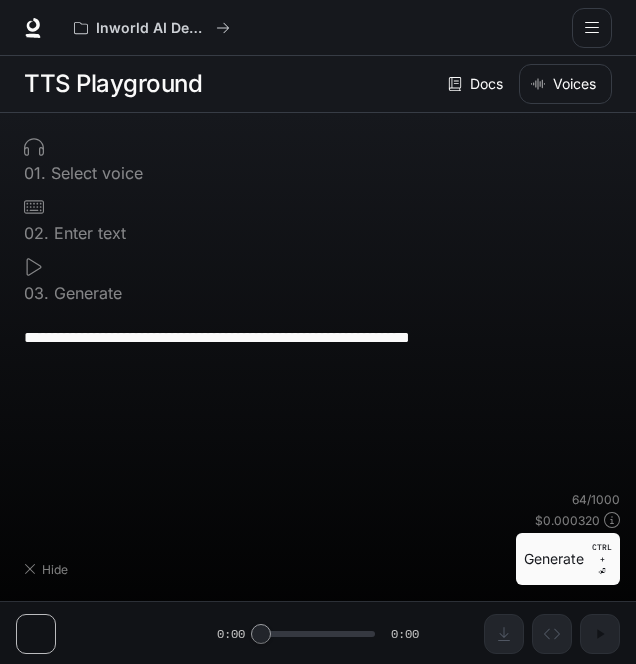 type on "**********" 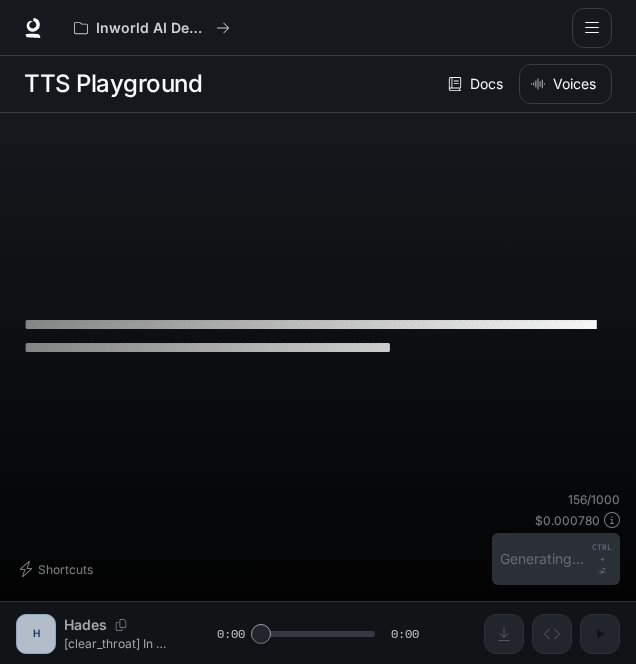 click 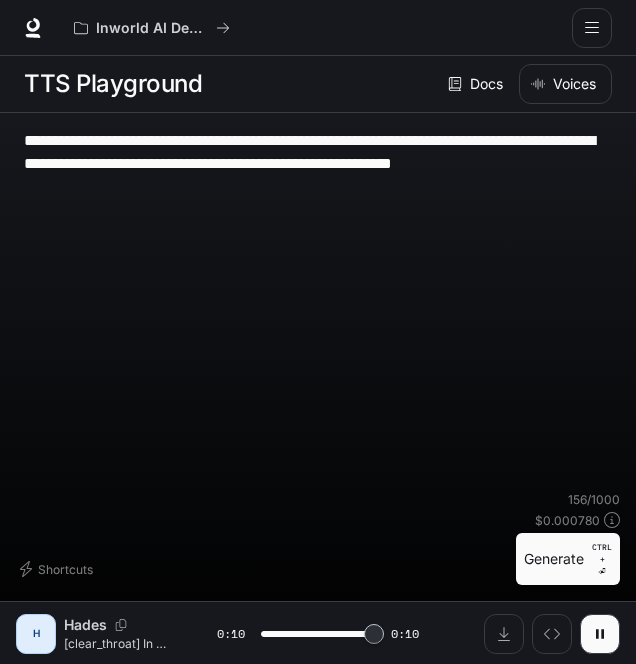 type on "*" 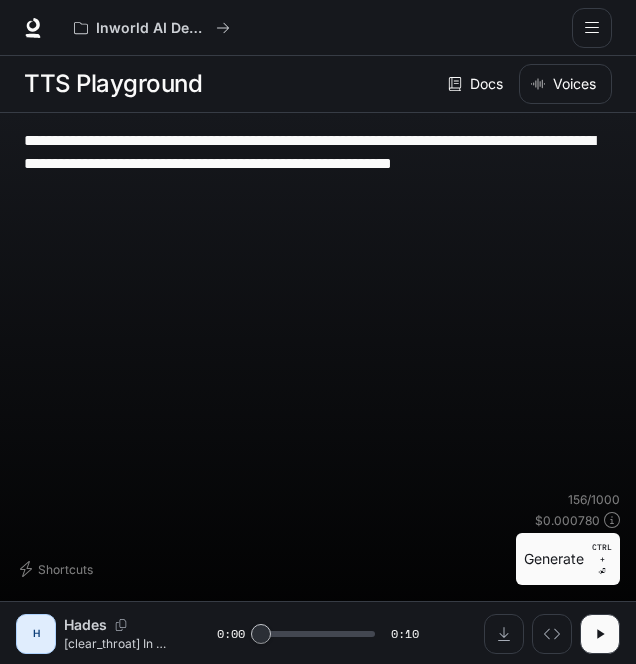 click at bounding box center [592, 28] 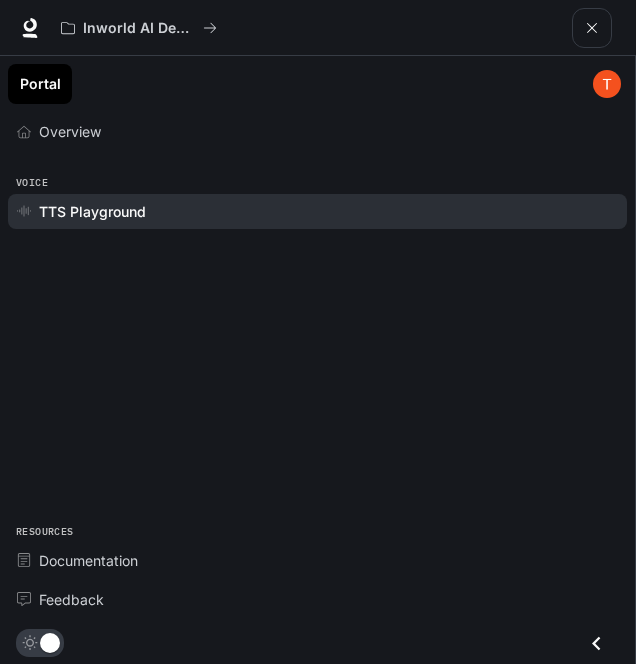 click on "TTS Playground" at bounding box center [328, 211] 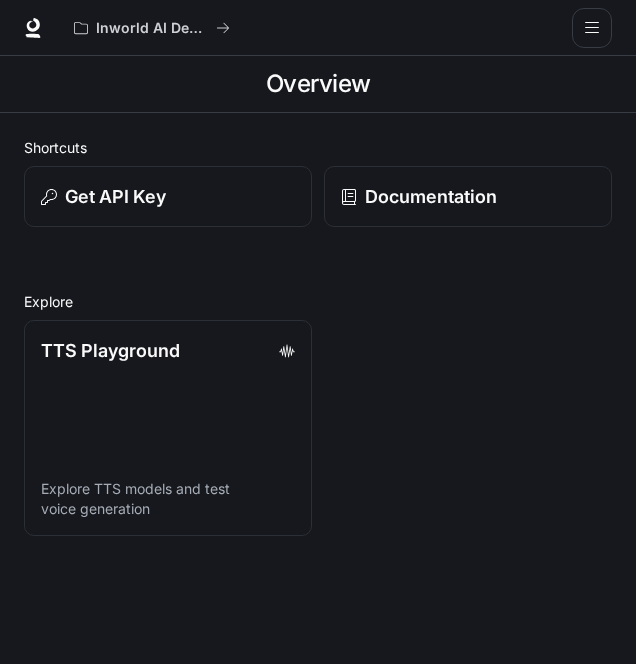 click on "TTS Playground Explore TTS models and test voice generation" at bounding box center [168, 428] 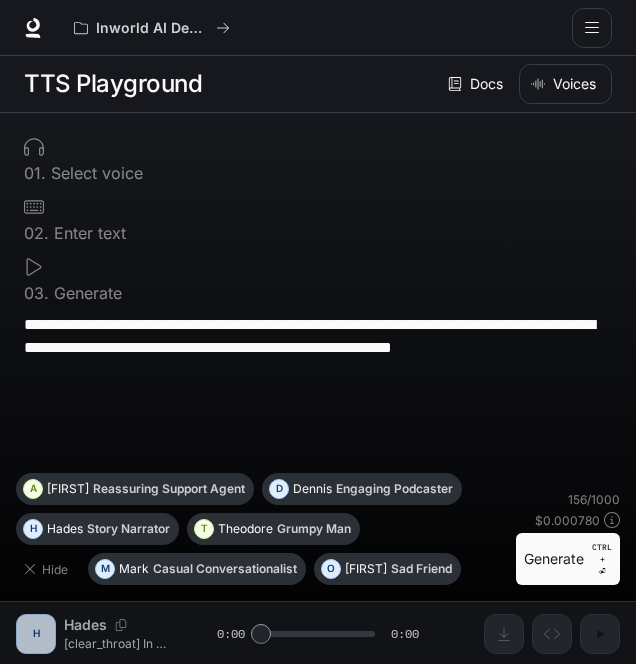 click on "Reassuring Support Agent" at bounding box center [169, 489] 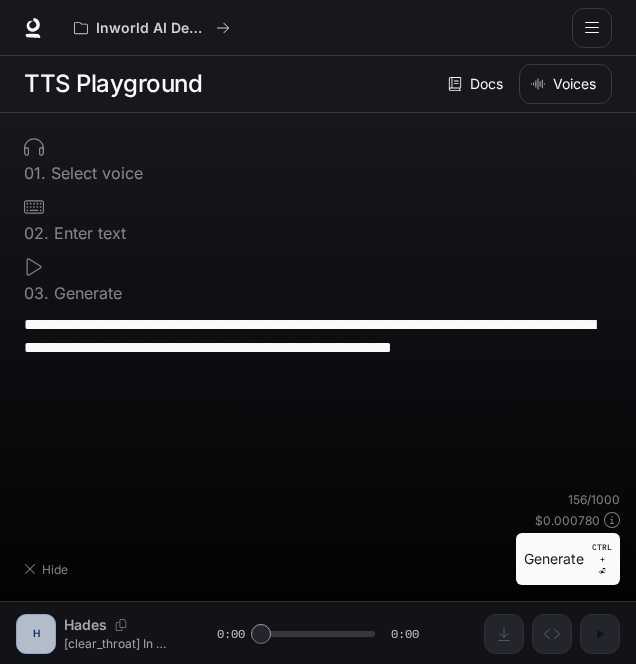 type on "**********" 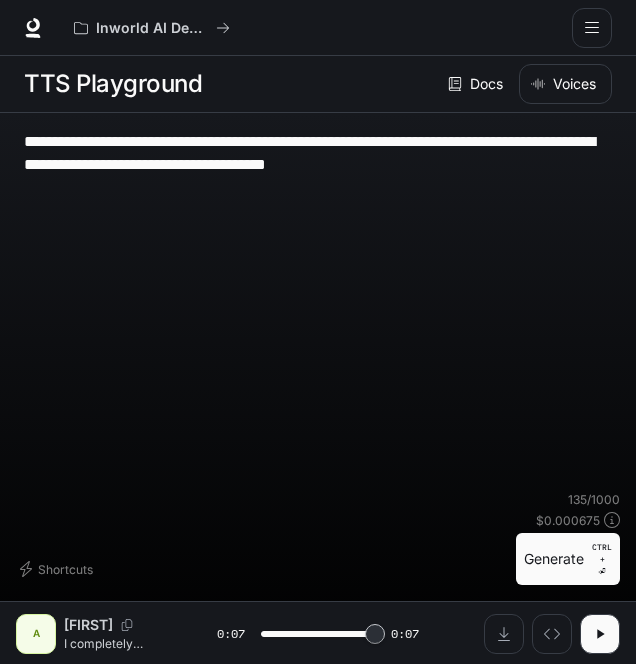 type on "*" 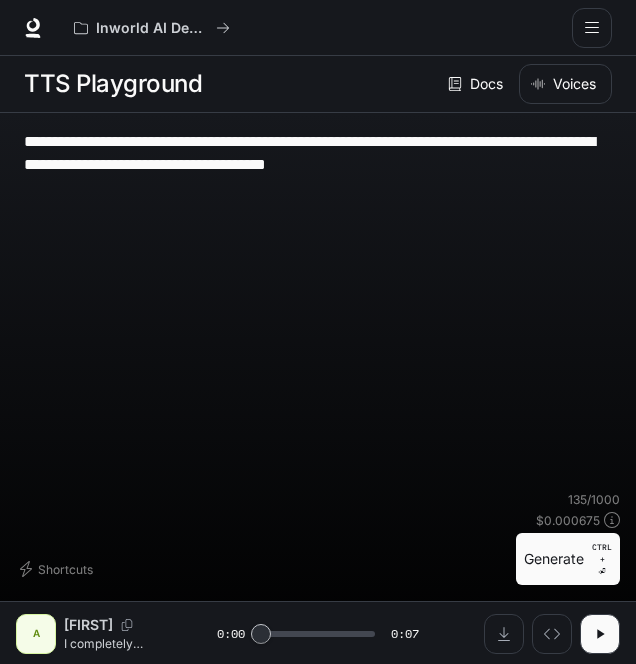click on "Voices" at bounding box center [565, 84] 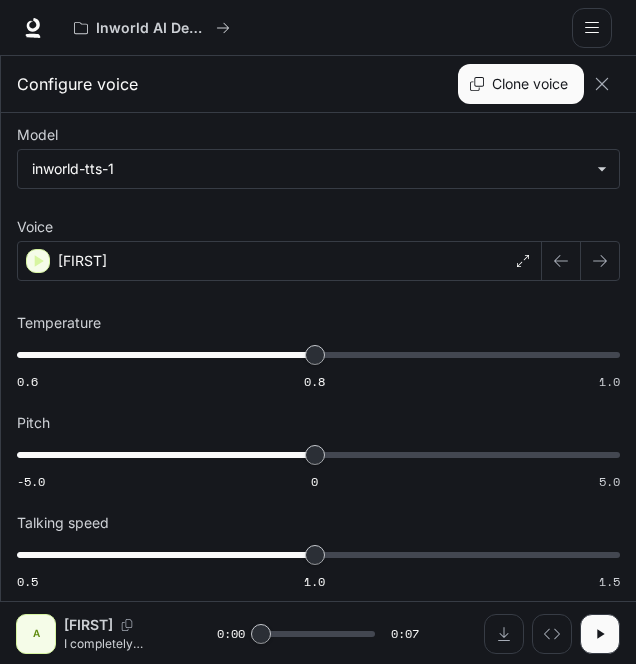 click on "[FIRST]" at bounding box center [279, 261] 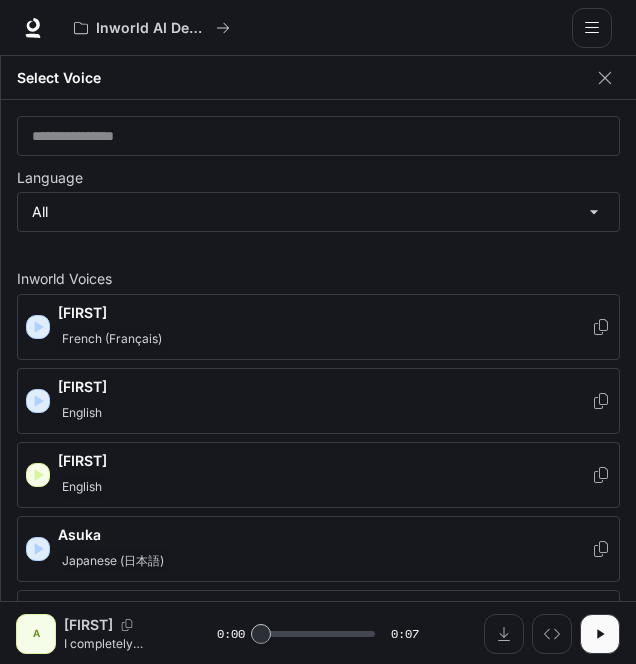 click on "Japanese (日本語)" at bounding box center [324, 561] 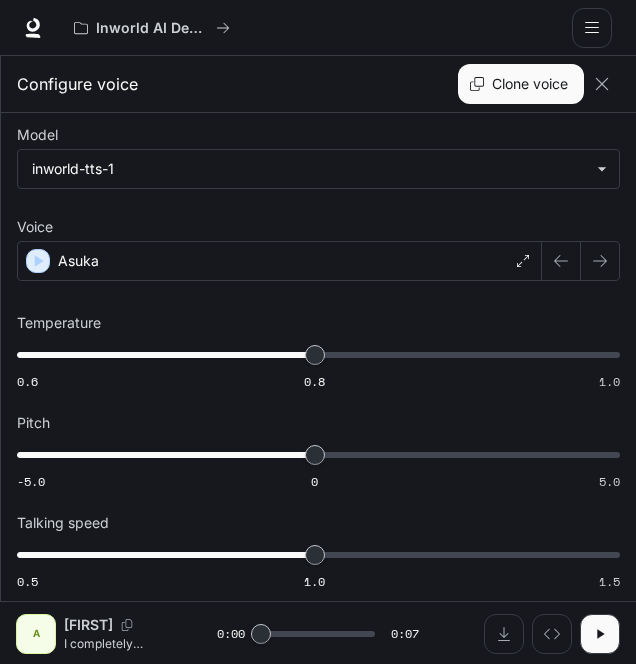 click on "Asuka" at bounding box center (279, 261) 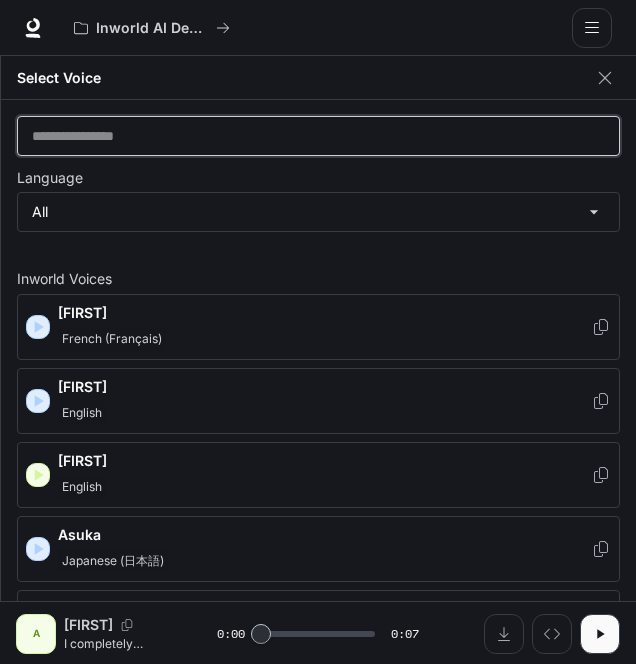 click at bounding box center (318, 136) 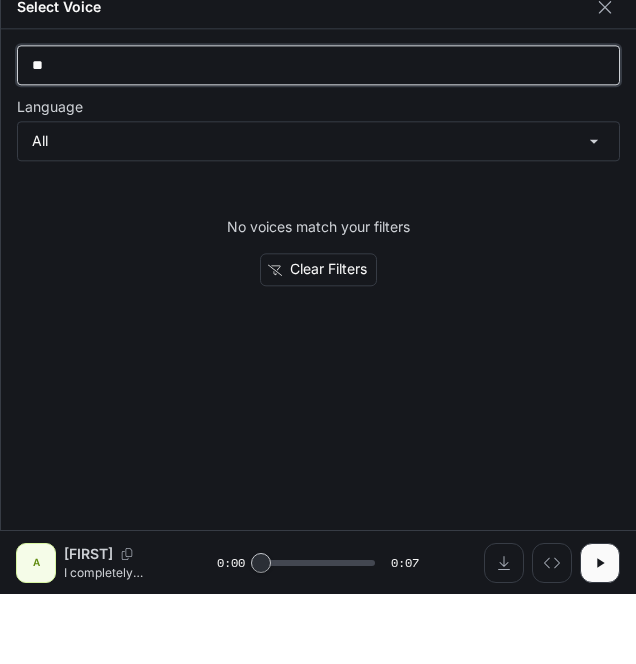 type on "*" 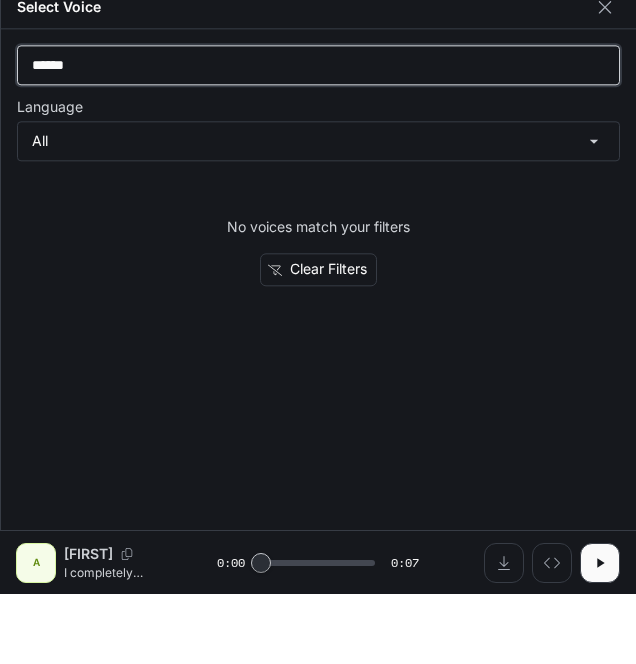 type on "******" 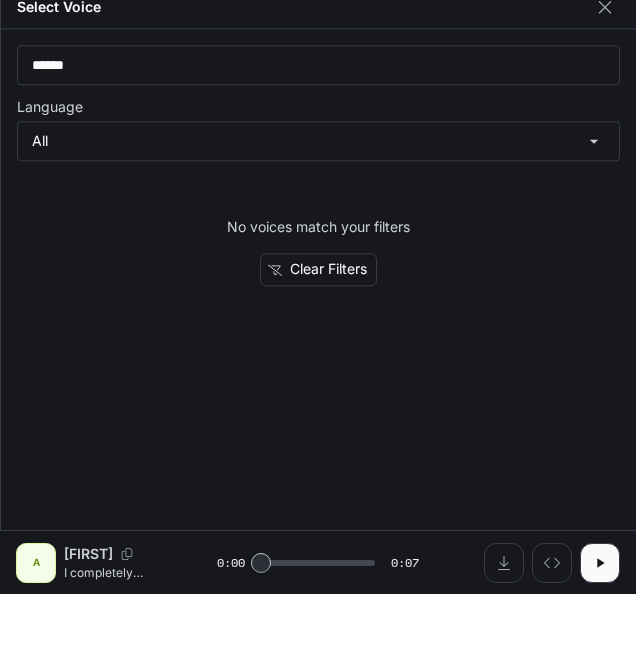 click on "A [FIRST] Reassuring Support Agent" at bounding box center (318, 332) 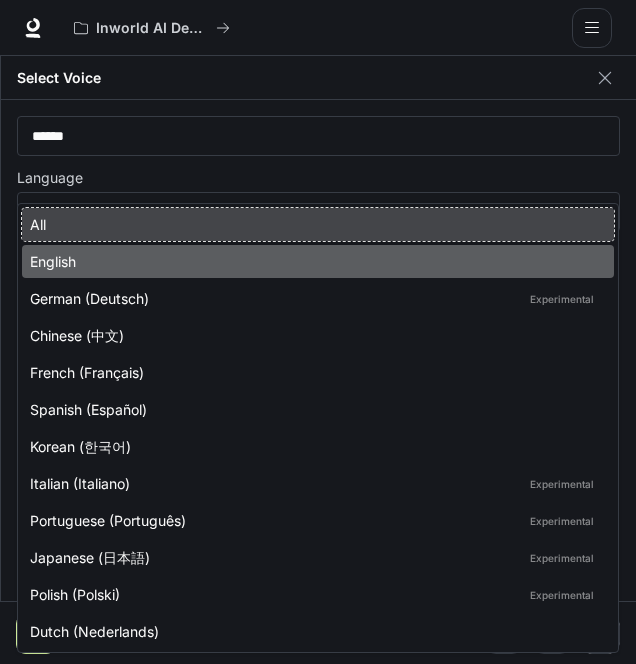 click on "English" at bounding box center [318, 261] 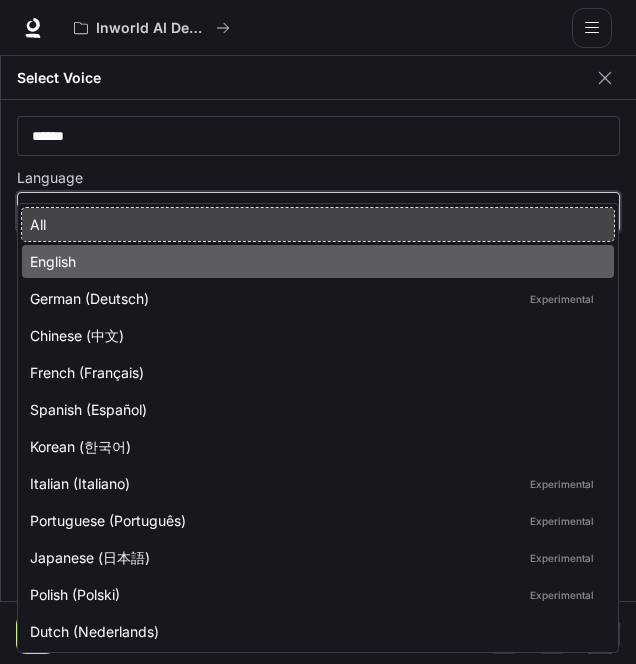 type on "*****" 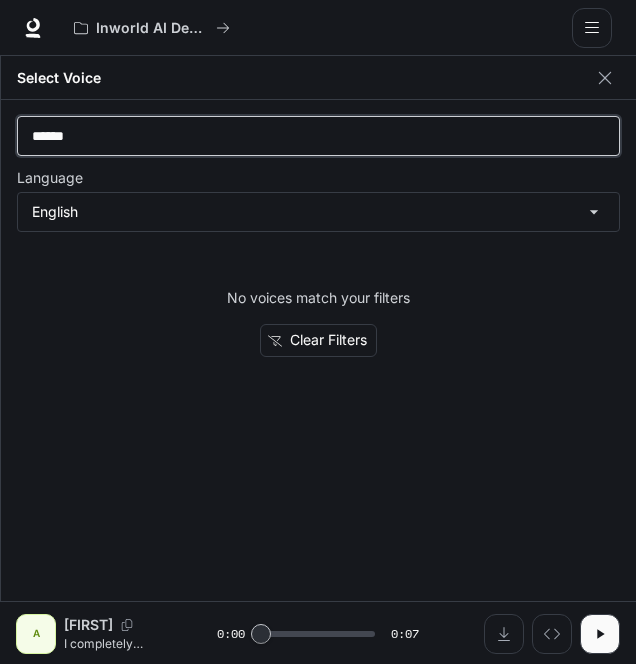 click on "******" at bounding box center (318, 136) 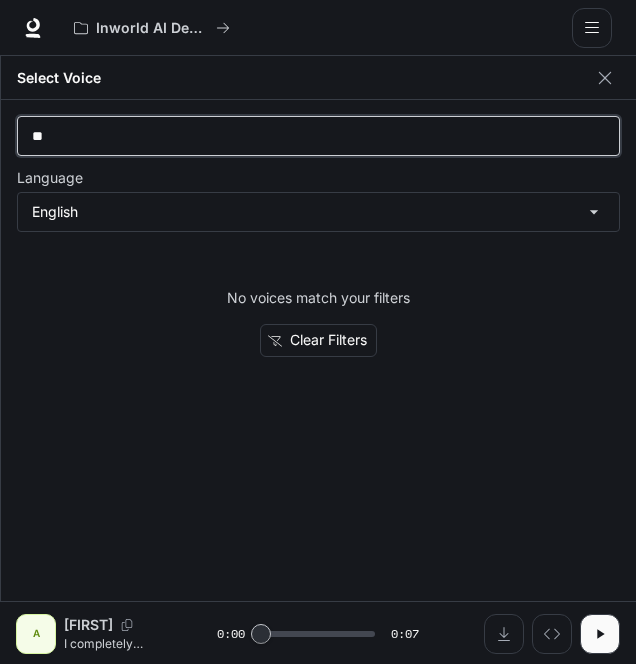 type on "*" 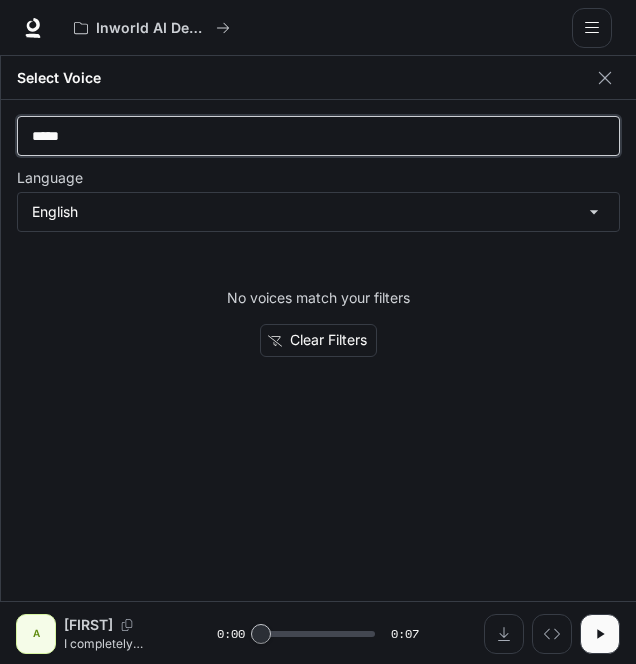 type on "*****" 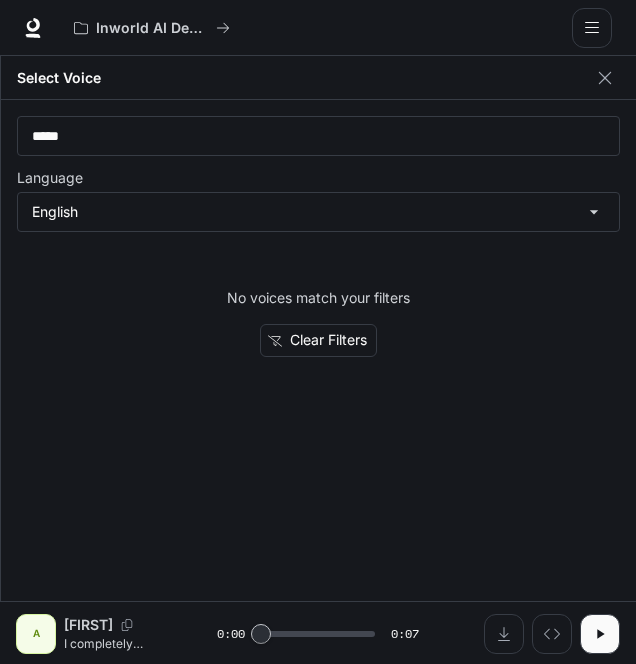 click on "Clear Filters" at bounding box center (318, 340) 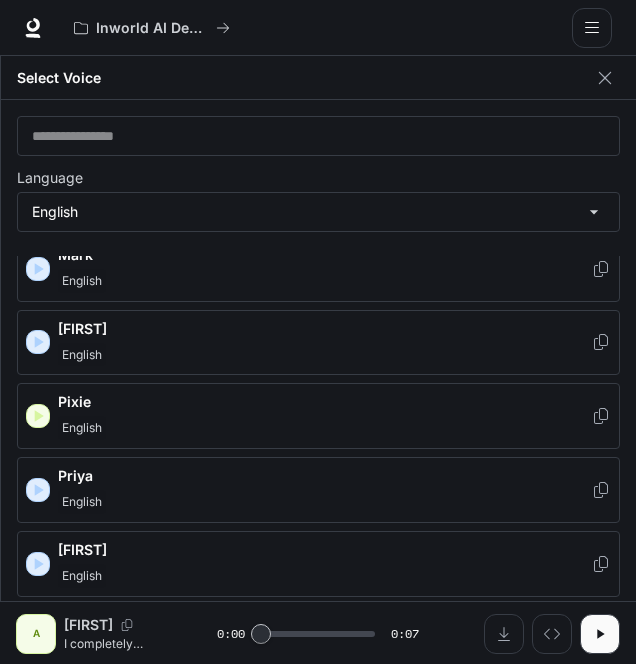 scroll, scrollTop: 802, scrollLeft: 0, axis: vertical 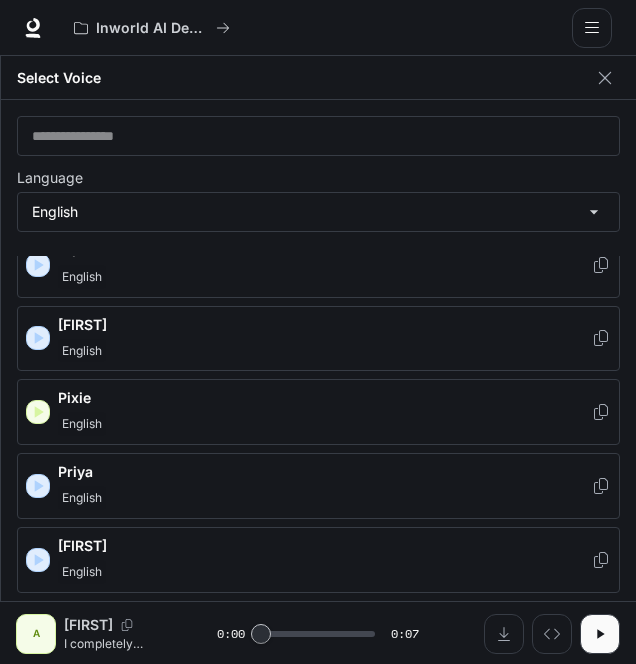 click on "English" at bounding box center (324, 498) 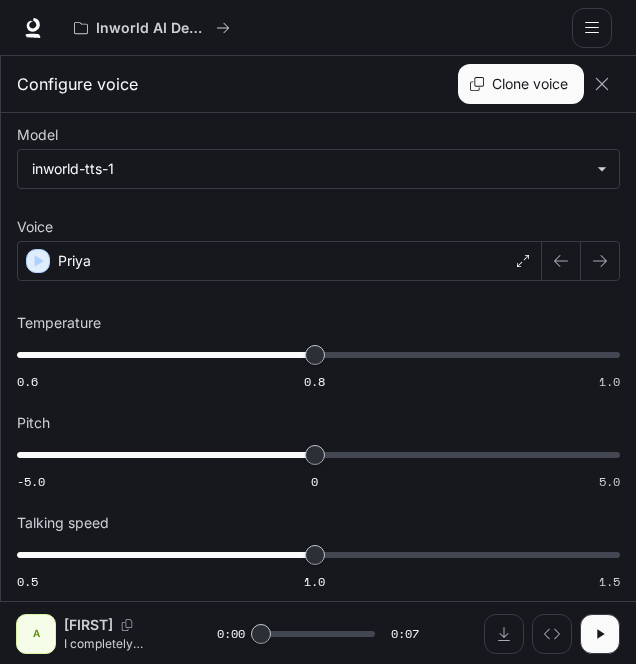 click on "Priya" at bounding box center (279, 261) 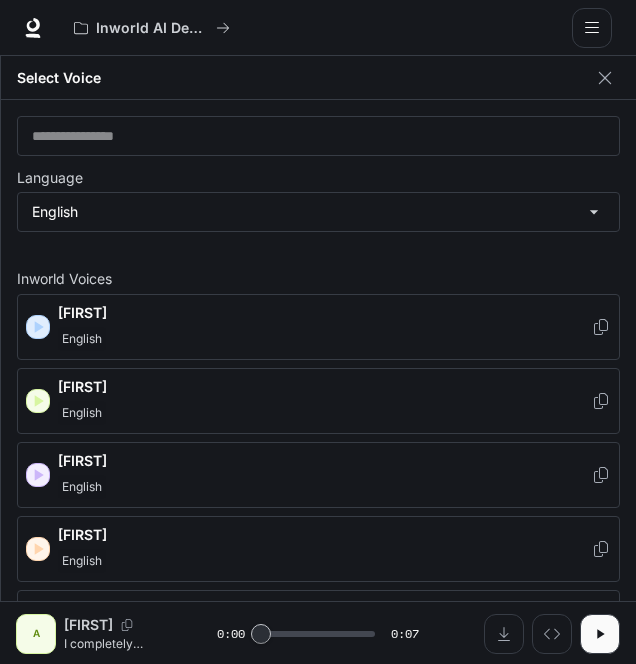 click 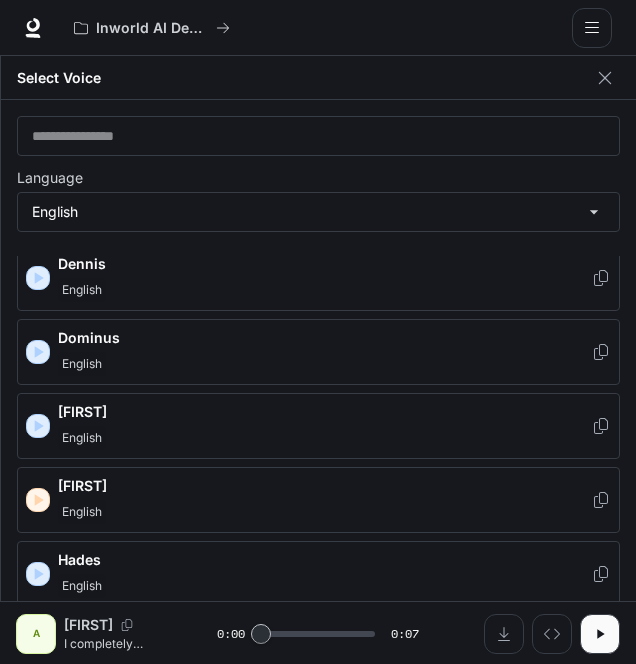 scroll, scrollTop: 348, scrollLeft: 0, axis: vertical 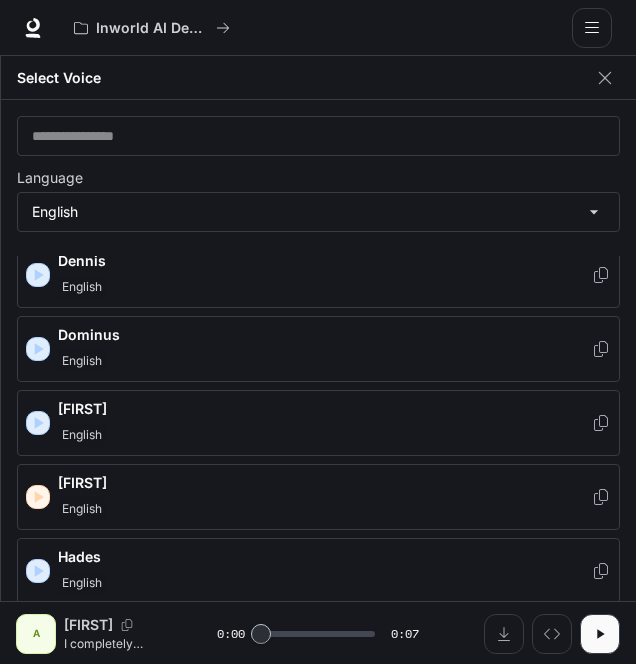 click on "English" at bounding box center [82, 509] 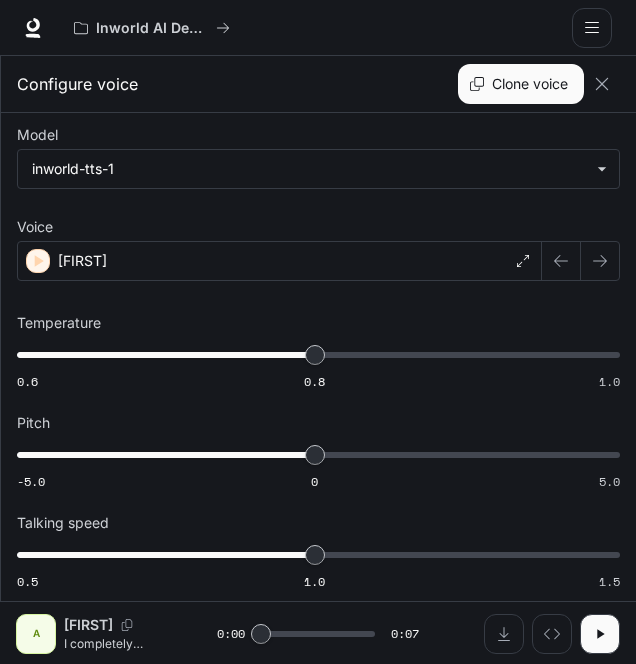 click on "[FIRST]" at bounding box center [82, 261] 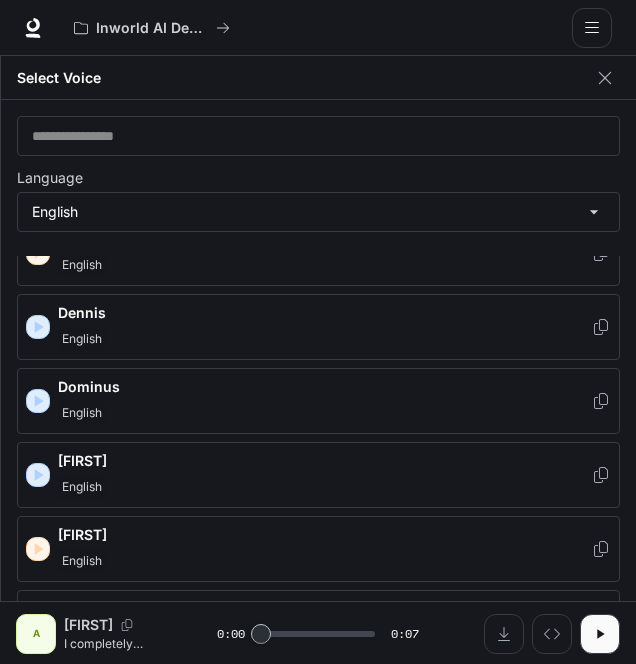 scroll, scrollTop: 334, scrollLeft: 0, axis: vertical 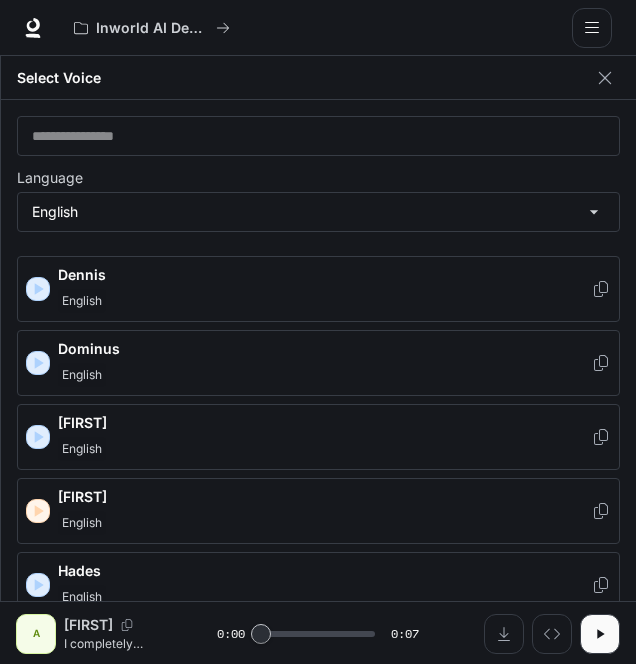 click 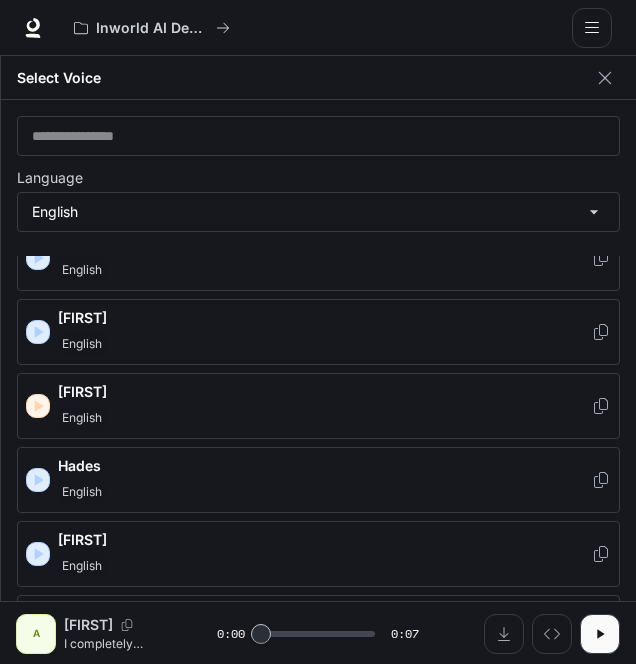 scroll, scrollTop: 492, scrollLeft: 0, axis: vertical 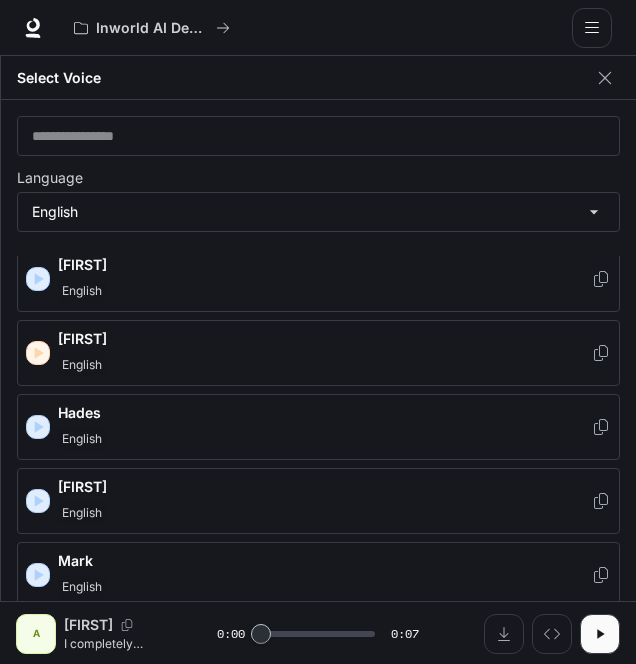 click 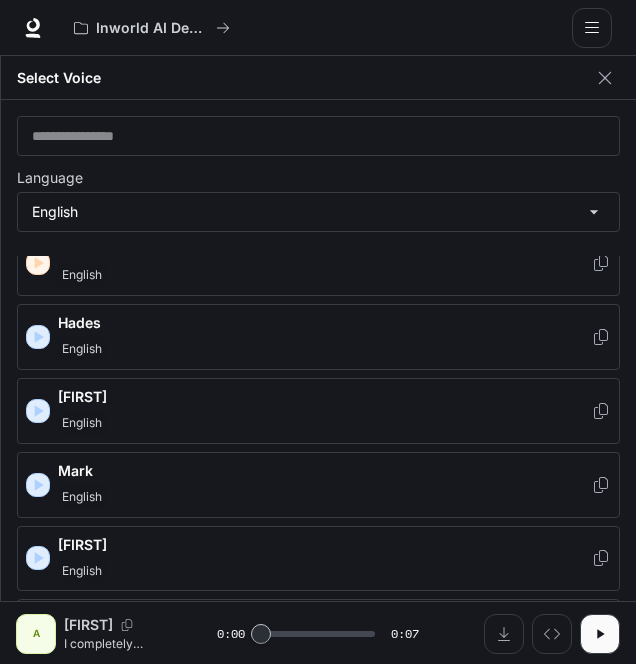 scroll, scrollTop: 628, scrollLeft: 0, axis: vertical 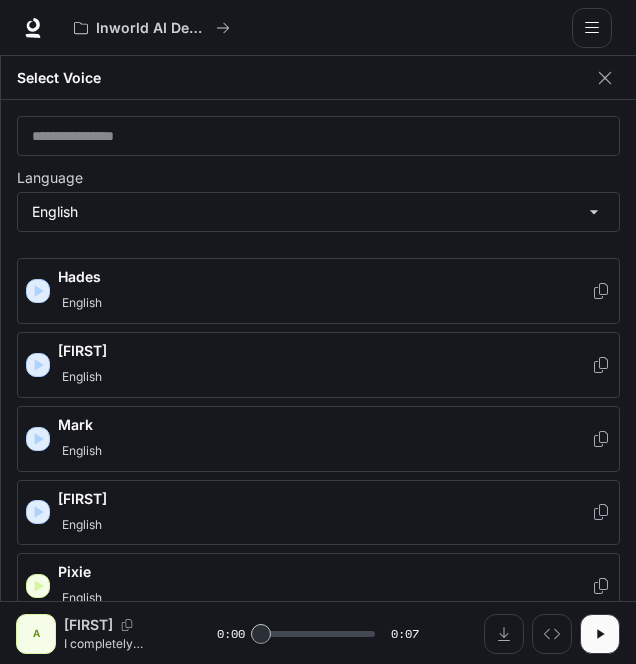 click 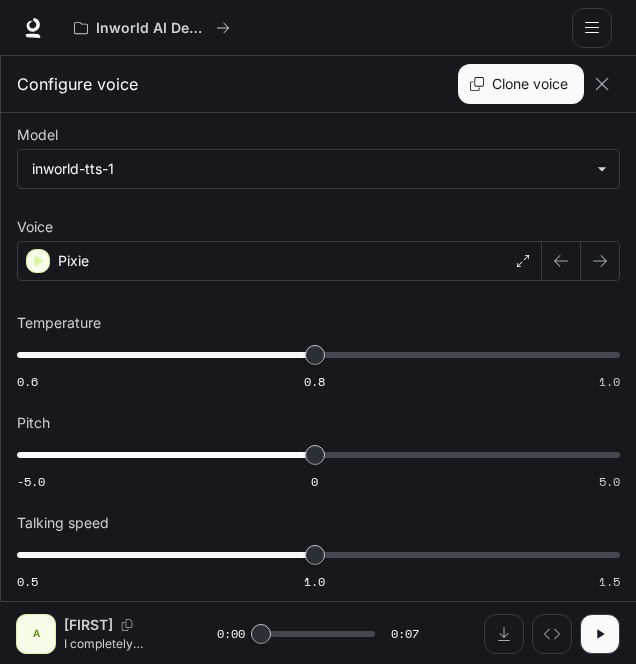click on "Pixie" at bounding box center [279, 261] 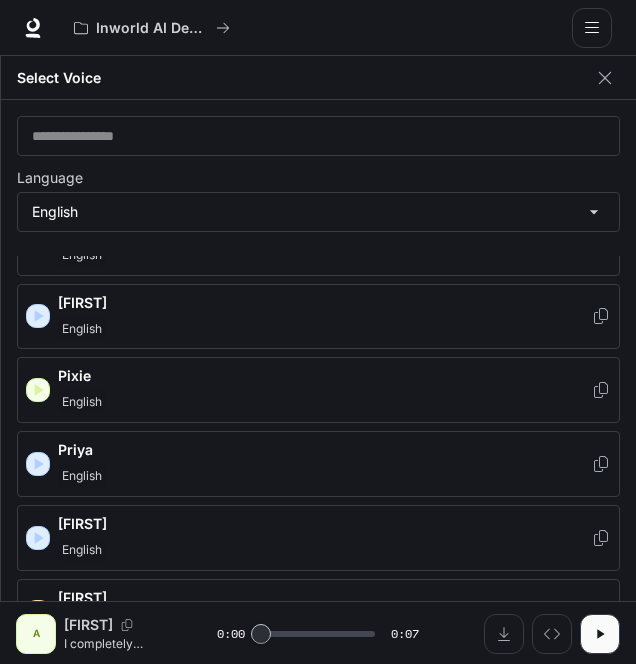 scroll, scrollTop: 816, scrollLeft: 0, axis: vertical 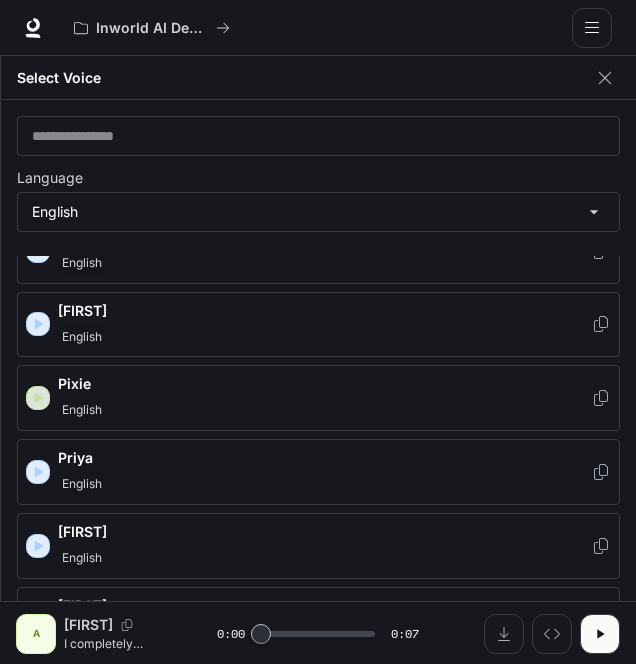click 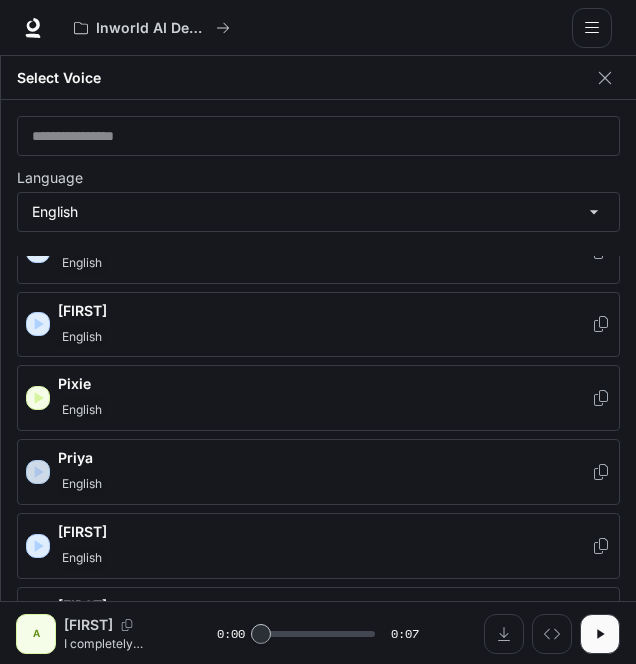 click 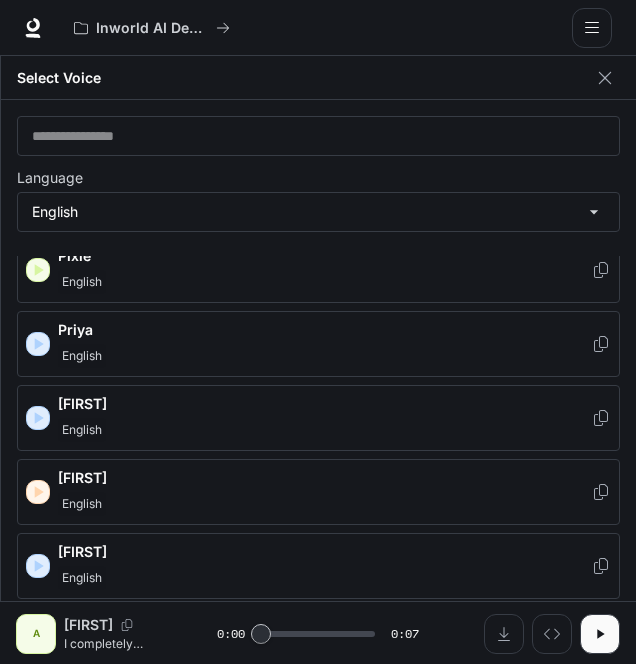 scroll, scrollTop: 951, scrollLeft: 0, axis: vertical 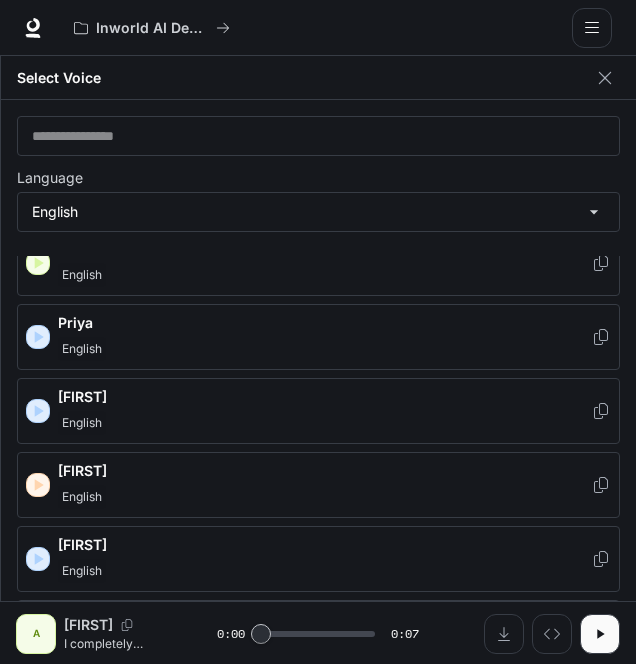click 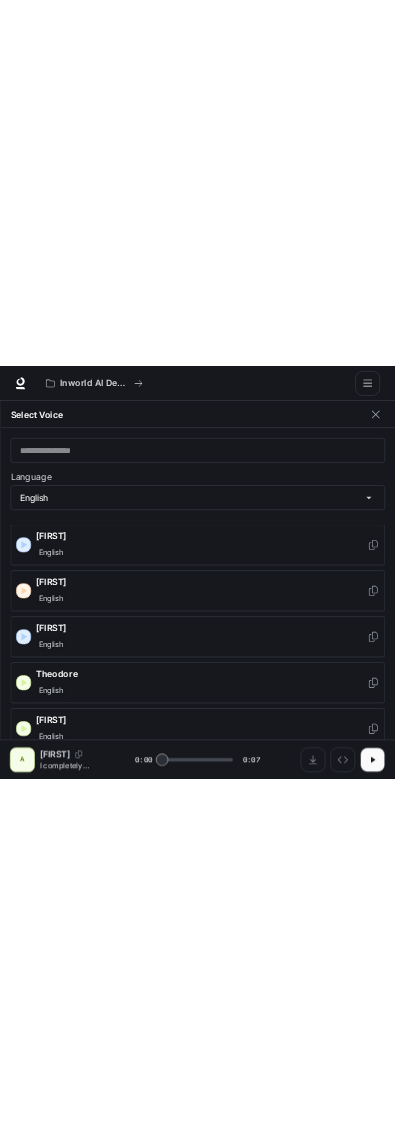 scroll, scrollTop: 1103, scrollLeft: 0, axis: vertical 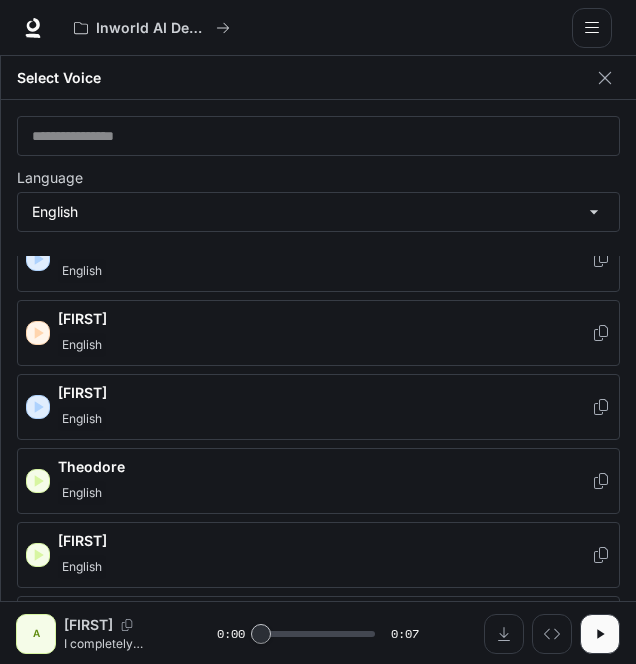 click at bounding box center [38, 629] 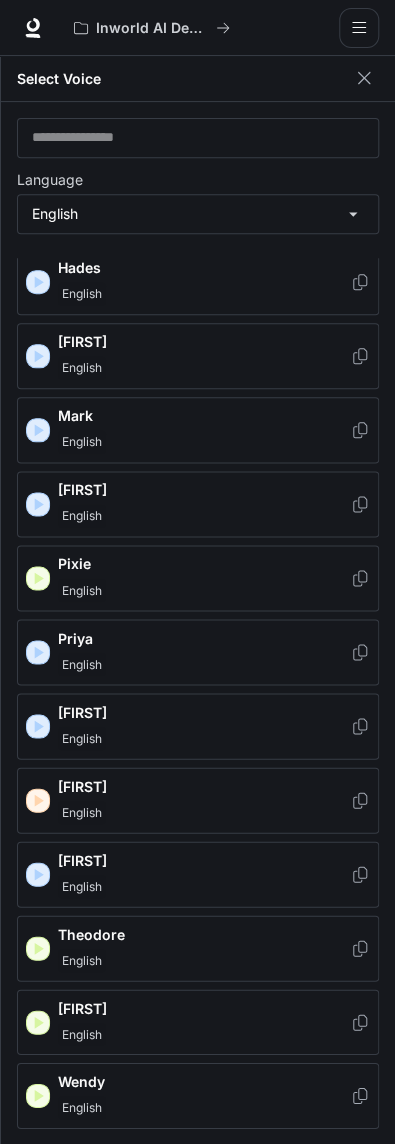 scroll, scrollTop: 625, scrollLeft: 0, axis: vertical 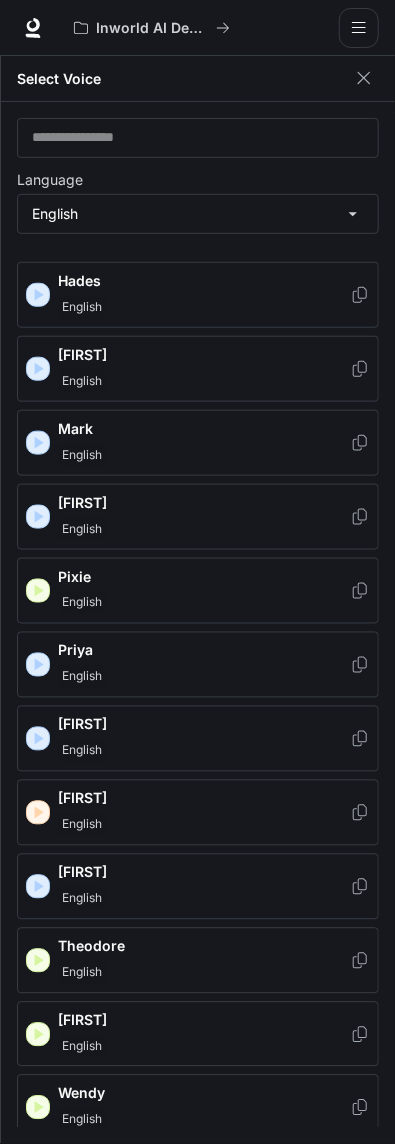 click on "Inworld Voices Alex English Ashley English Craig English Deborah English Dennis English Dominus English Edward English Elizabeth English Hades English Julia English Mark English Olivia English Pixie English Priya English Ronald English Sarah English Shaun English Theodore English Timothy English Wendy English" at bounding box center [197, 572] 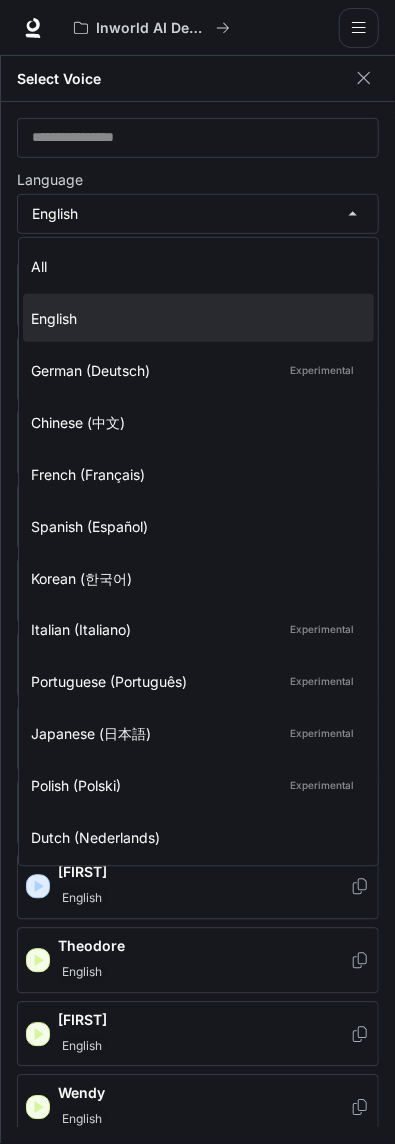 click on "French (Français)" at bounding box center (194, 474) 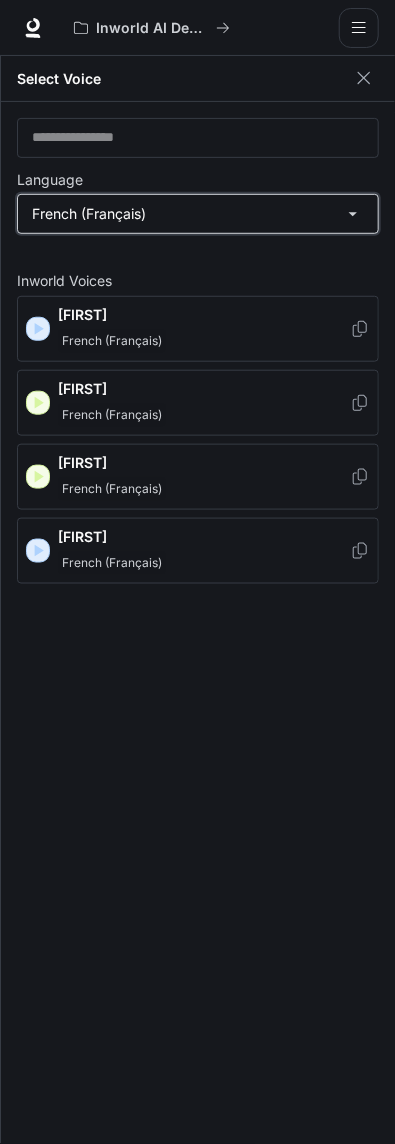 scroll, scrollTop: 0, scrollLeft: 0, axis: both 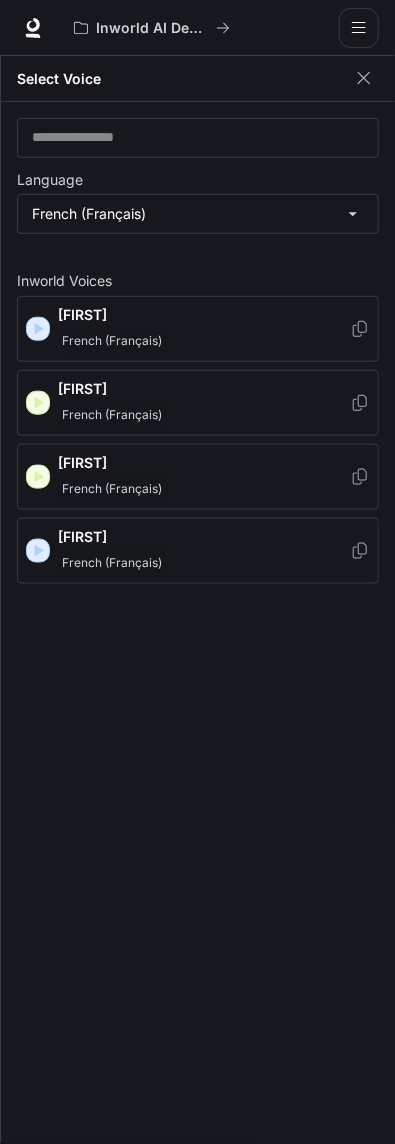 click 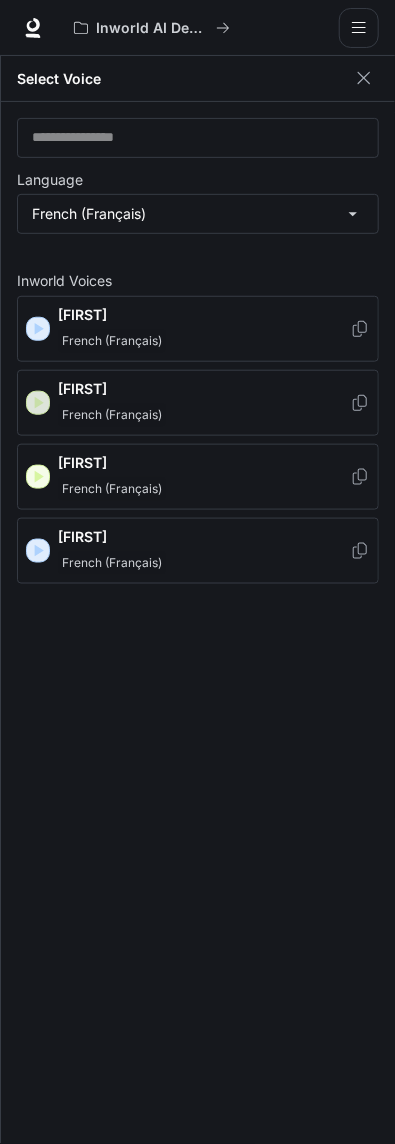 click 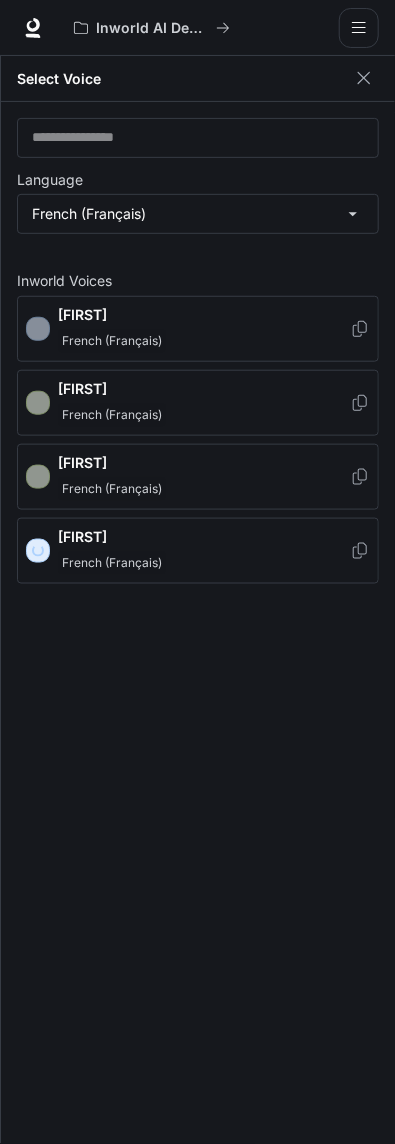 click on "Inworld Voices [FIRST] French (Français) Étienne French (Français) Hélène French (Français) Mathieu French (Français)" at bounding box center (197, 572) 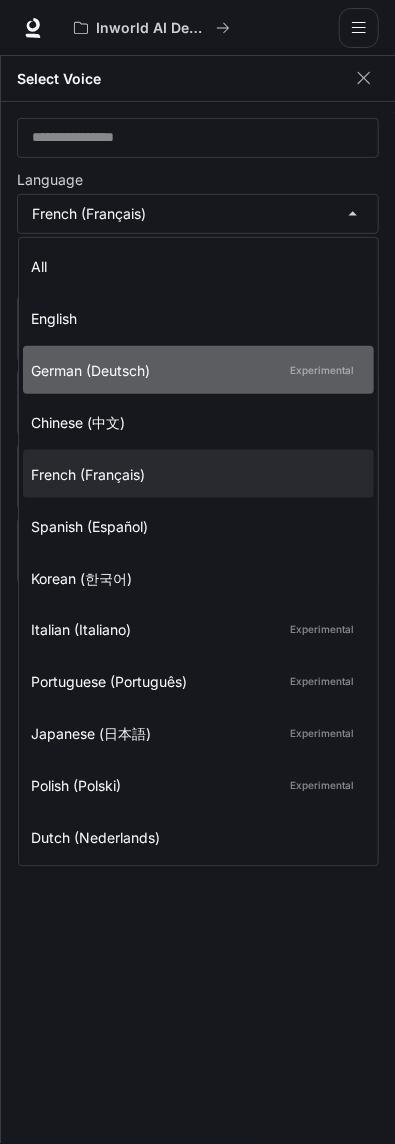 click on "German (Deutsch) Experimental" at bounding box center [194, 370] 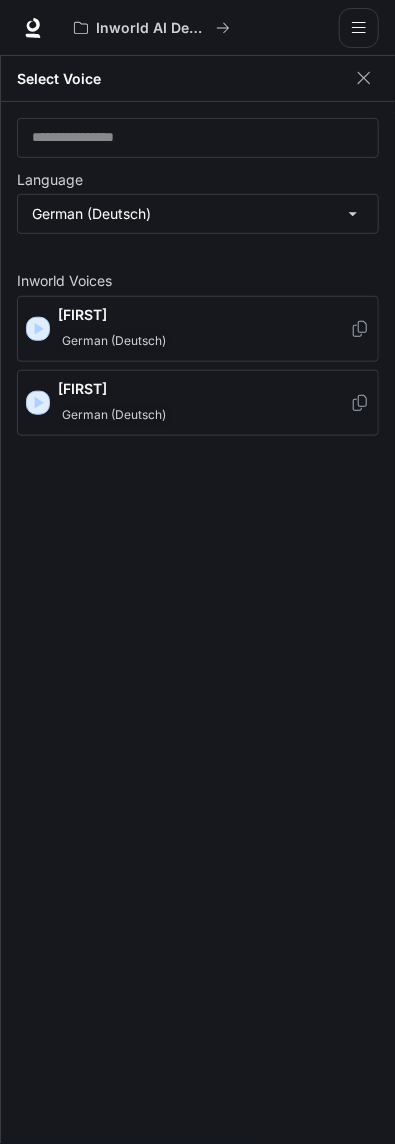 click 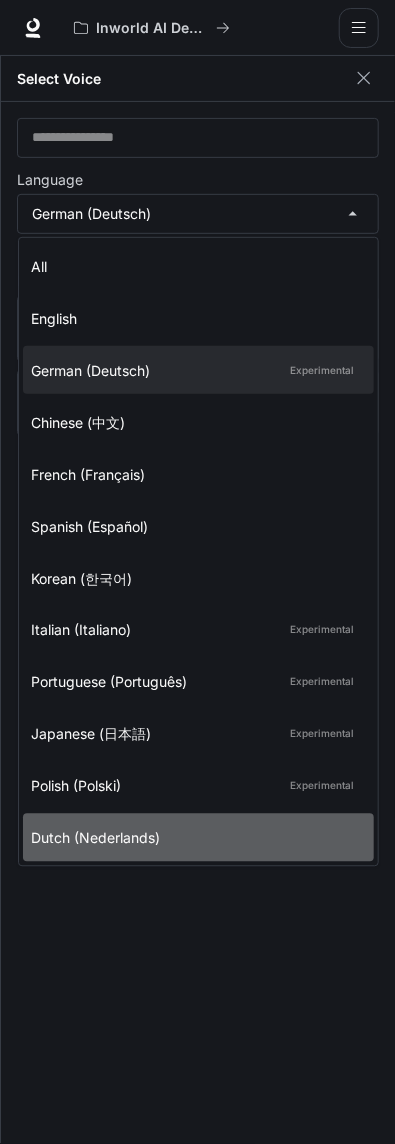 click on "Dutch (Nederlands)" at bounding box center (198, 838) 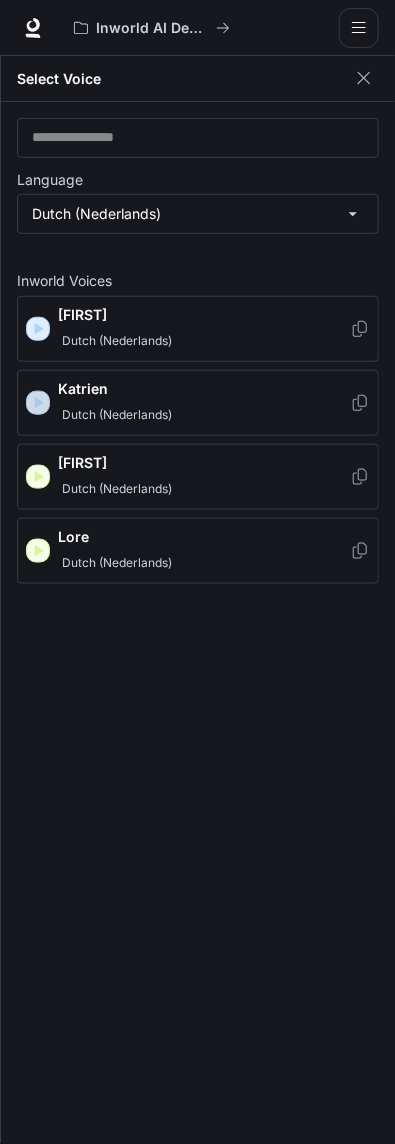 click 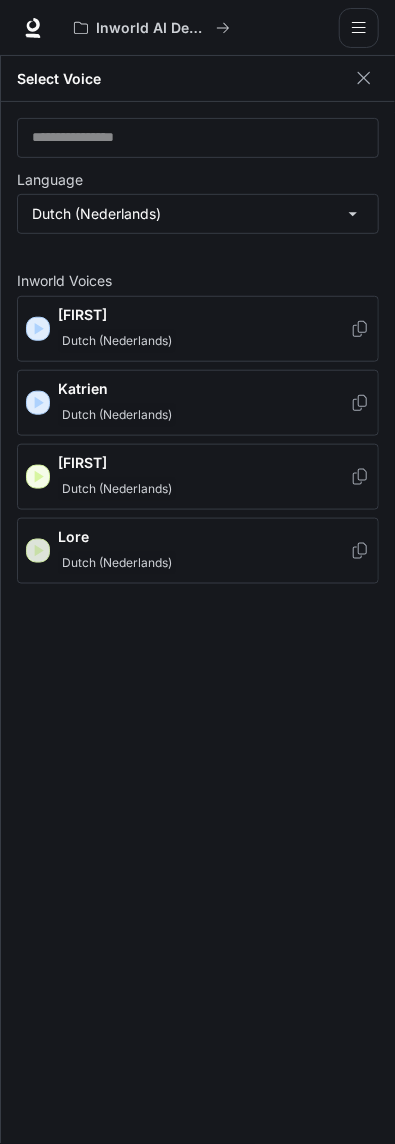 click 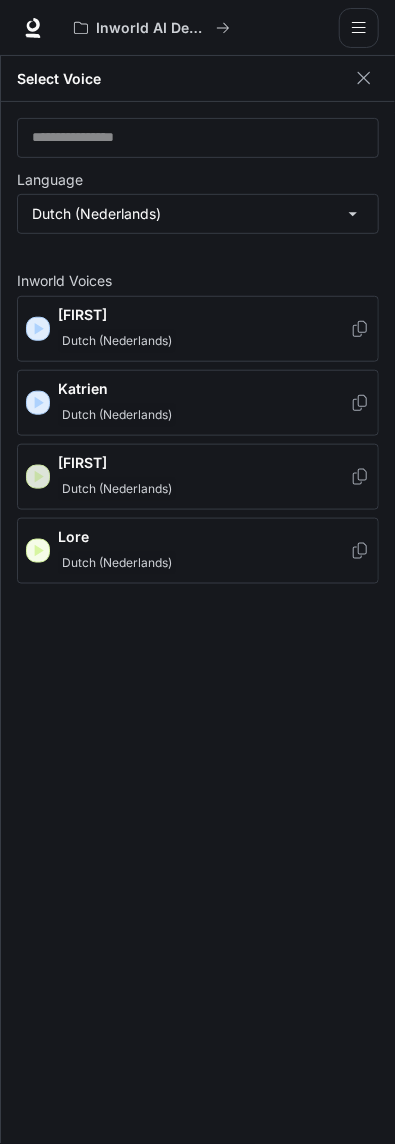 click at bounding box center [38, 477] 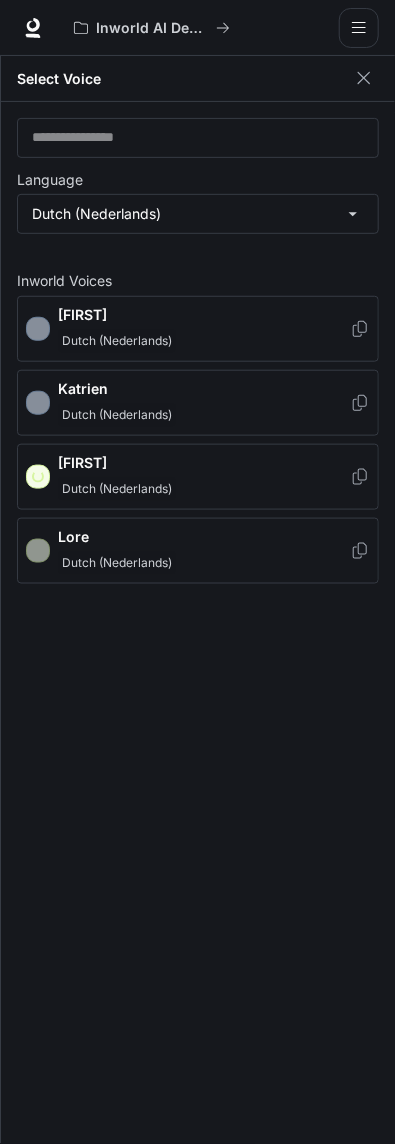 click on "Inworld Voices Erik Dutch (Nederlands) Katrien Dutch (Nederlands) Lennart Dutch (Nederlands) Lore Dutch (Nederlands)" at bounding box center (197, 572) 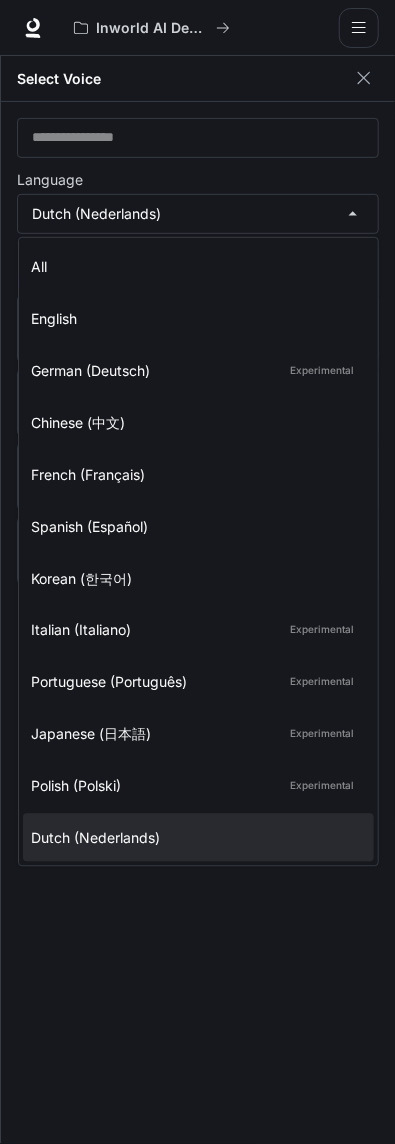 click on "Polish (Polski) Experimental" at bounding box center (198, 786) 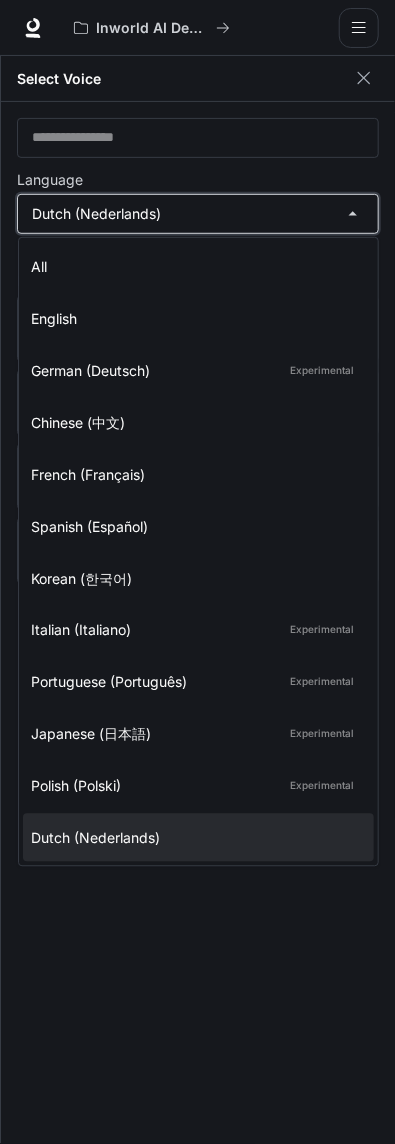 type on "*****" 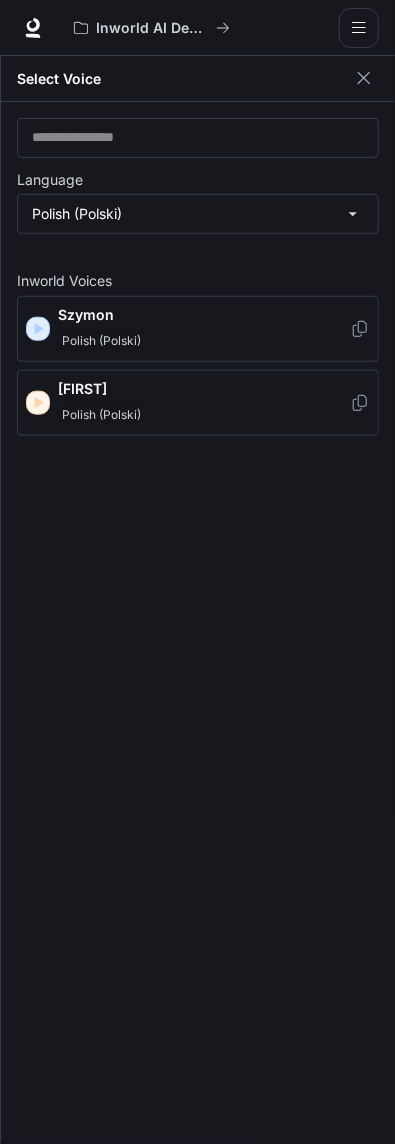 click at bounding box center (38, 329) 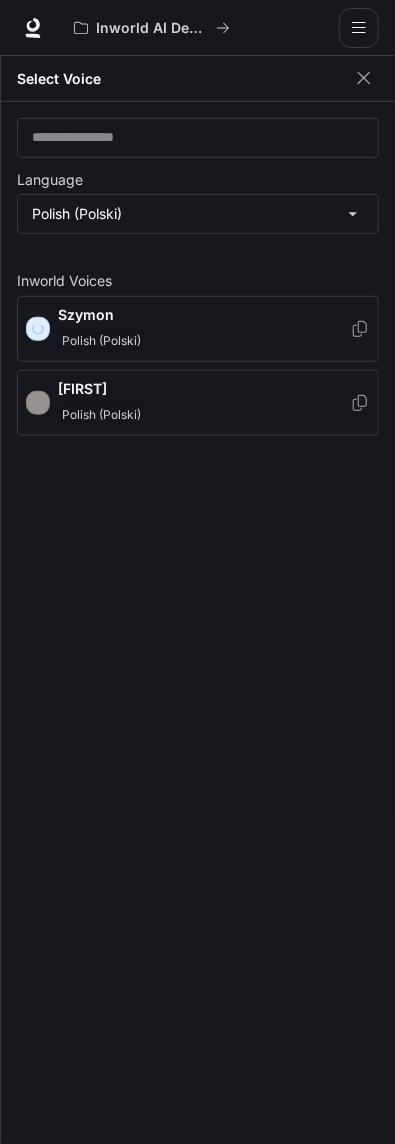click on "[FIRST] Polish (Polski)" at bounding box center (198, 403) 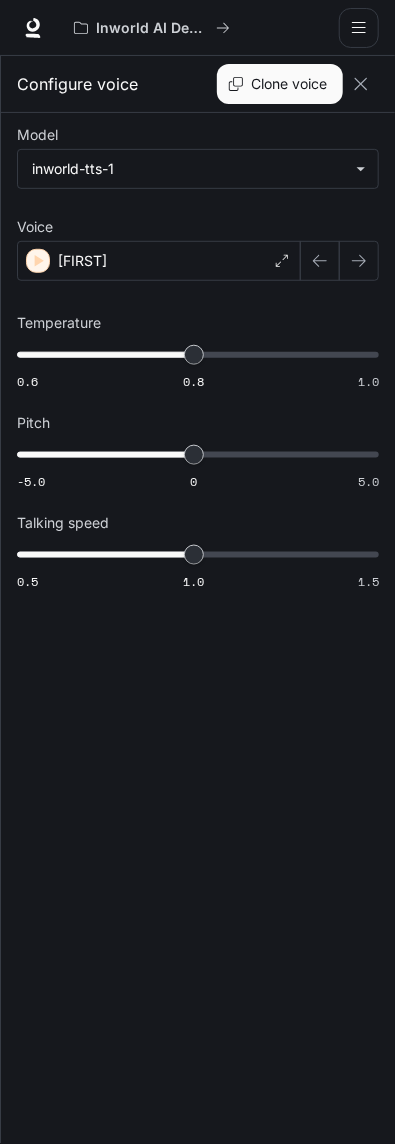 click on "[FIRST]" at bounding box center [82, 261] 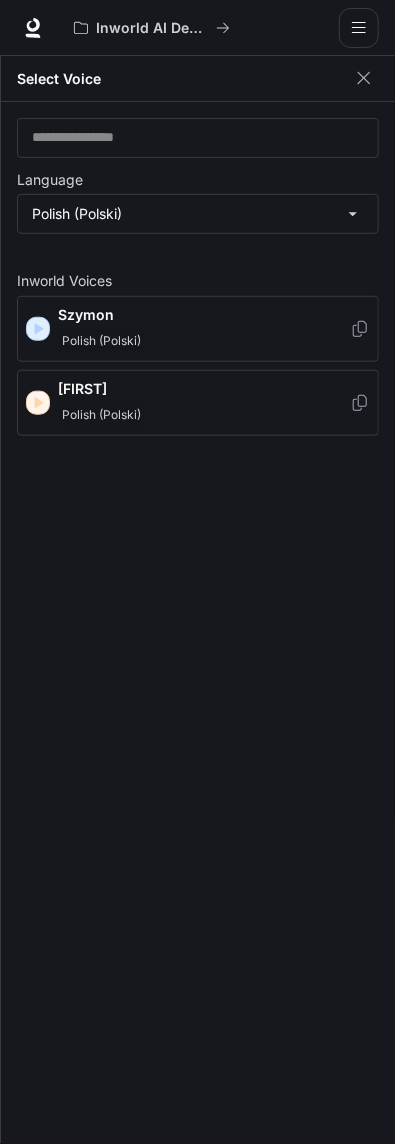 click 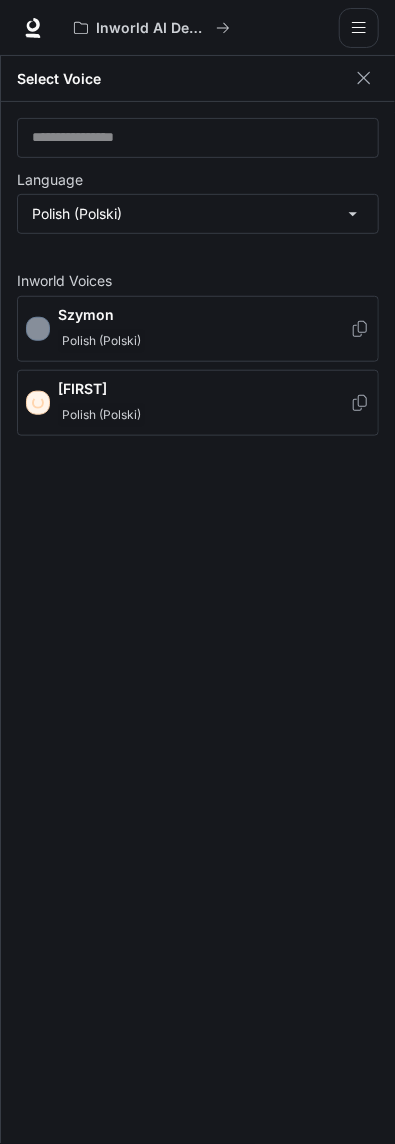 click on "Inworld Voices Szymon Polish (Polski) [FIRST] Polish (Polski)" at bounding box center (197, 572) 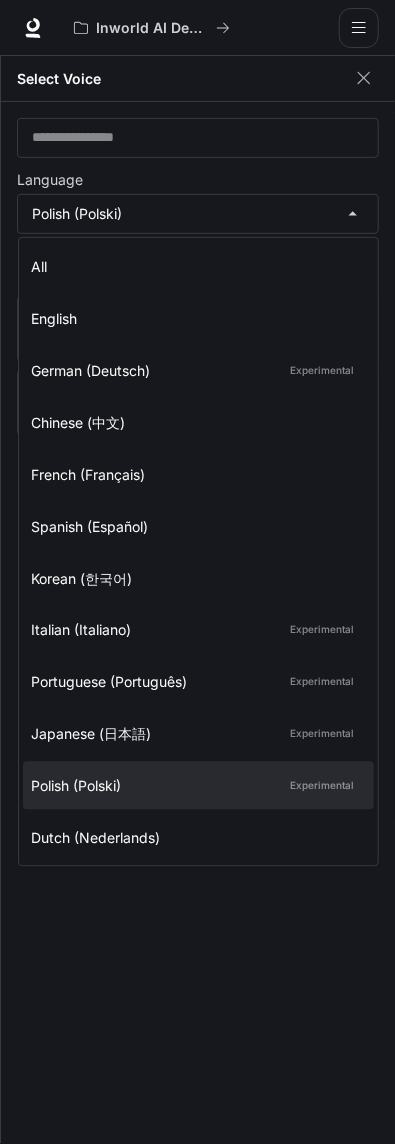 click on "Japanese (日本語) Experimental" at bounding box center [194, 734] 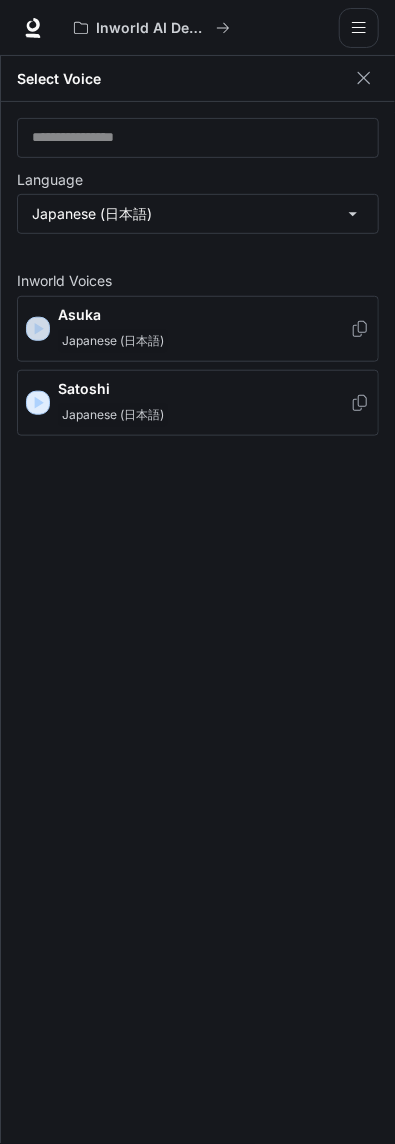 click at bounding box center (38, 329) 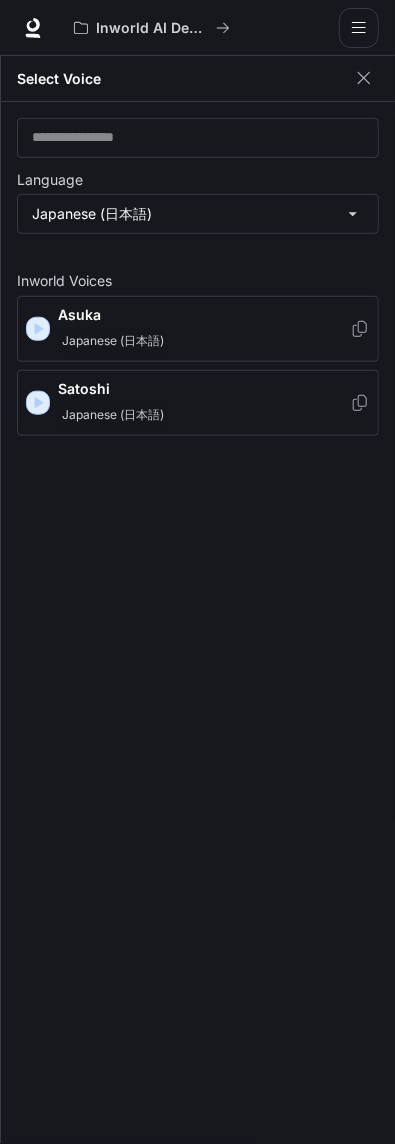 click on "Inworld Voices Asuka Japanese (日本語) Satoshi Japanese (日本語)" at bounding box center [197, 572] 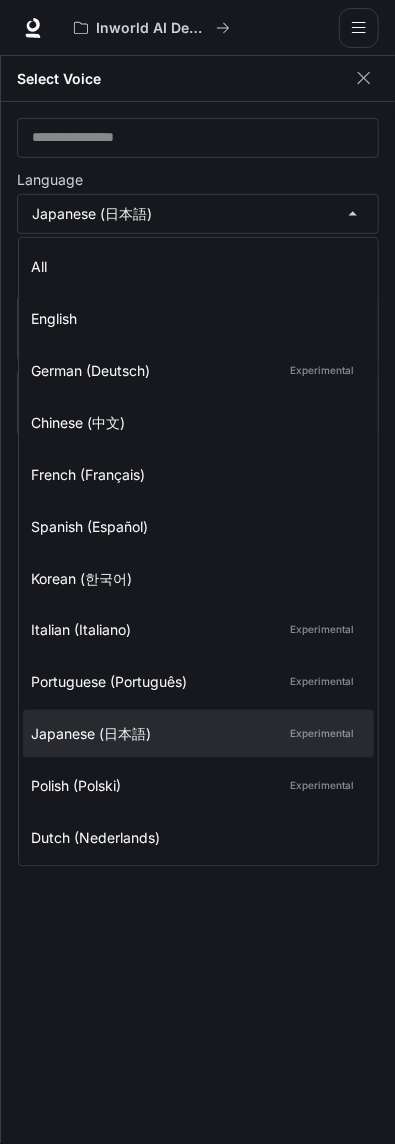 click on "Portuguese (Português) Experimental" at bounding box center (194, 682) 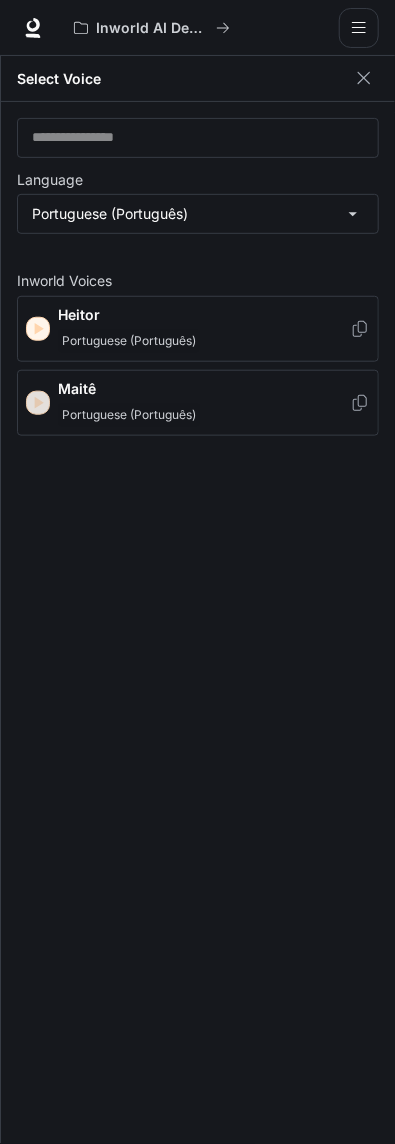 click 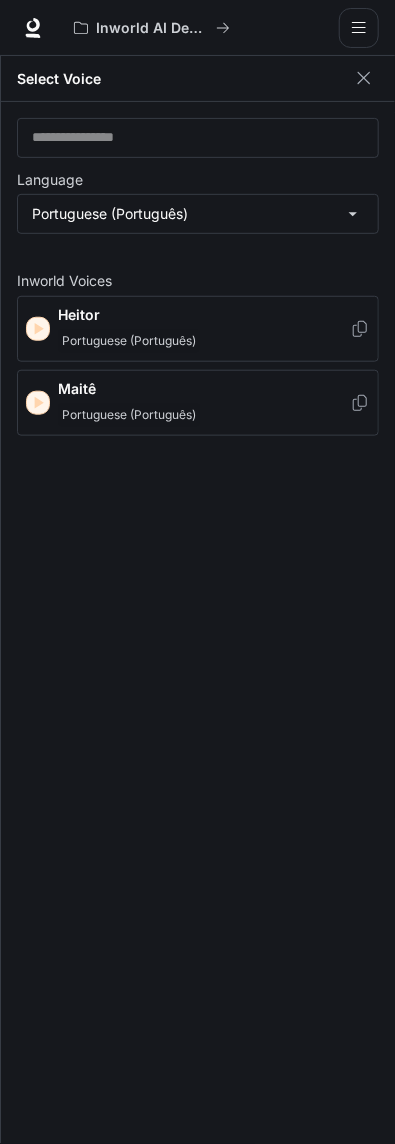 click on "Inworld Voices Heitor Portuguese (Português) Maitê Portuguese (Português)" at bounding box center [197, 572] 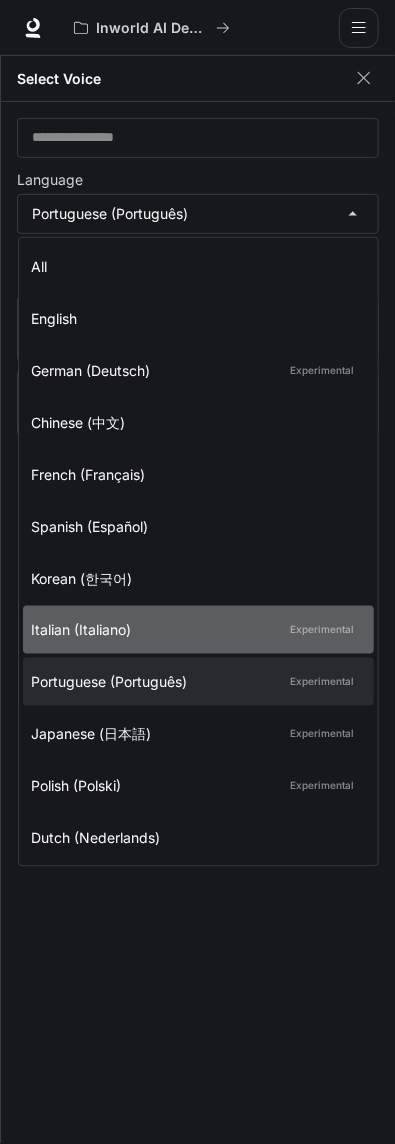 click on "Italian (Italiano) Experimental" at bounding box center [194, 630] 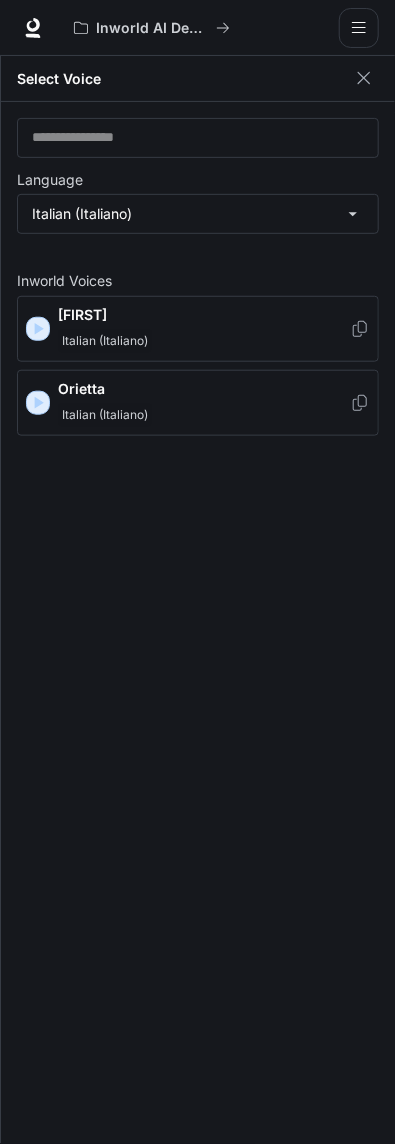click 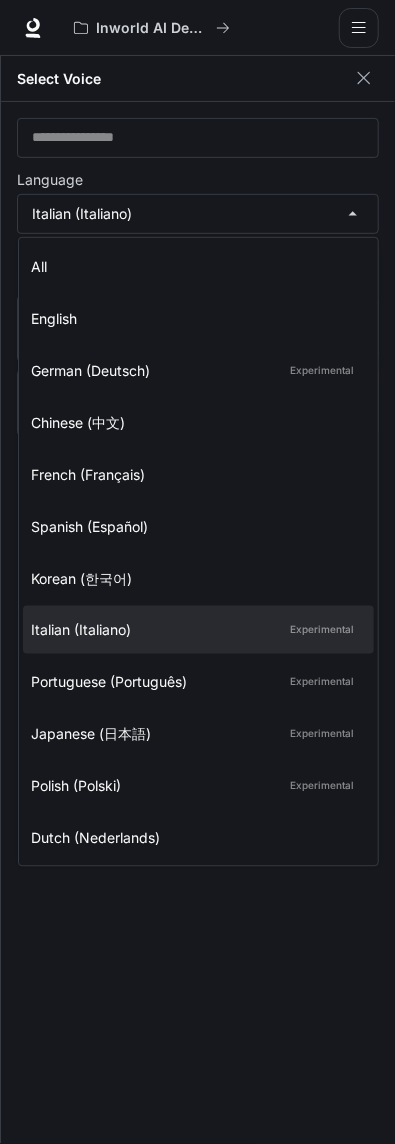 click on "Korean (한국어)" at bounding box center [194, 578] 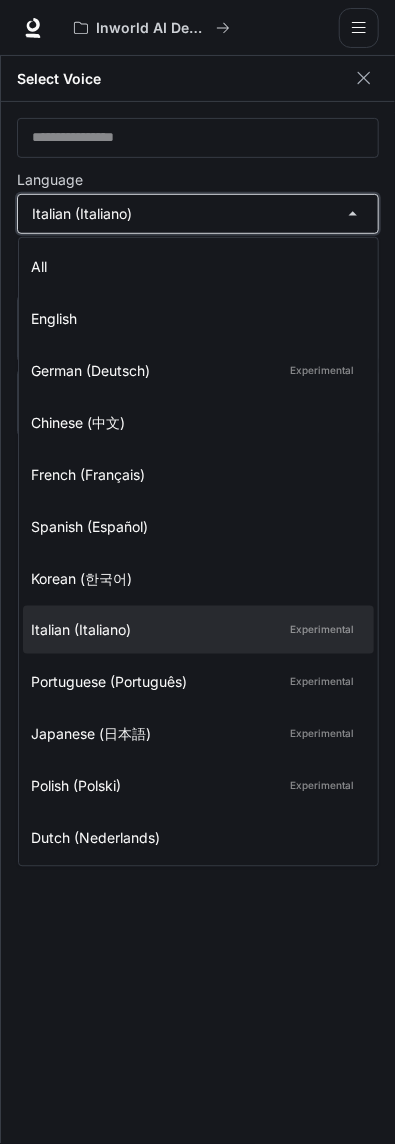 type on "*****" 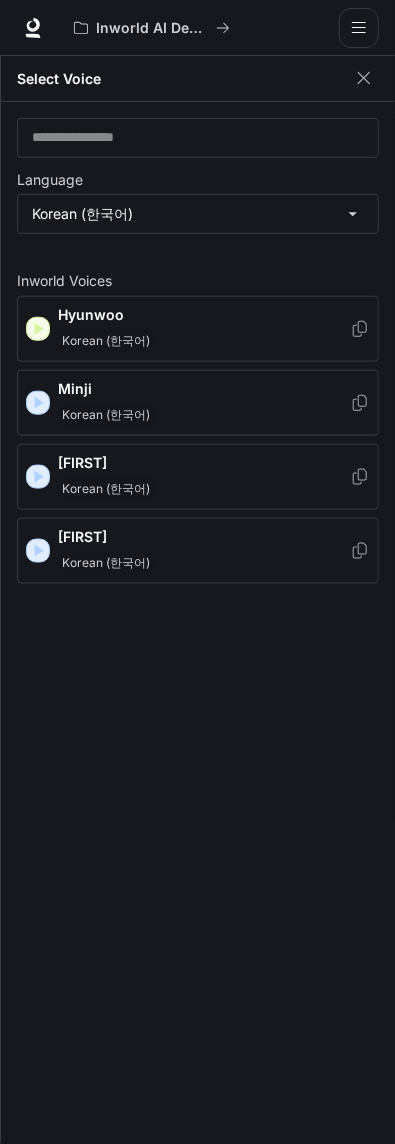 click 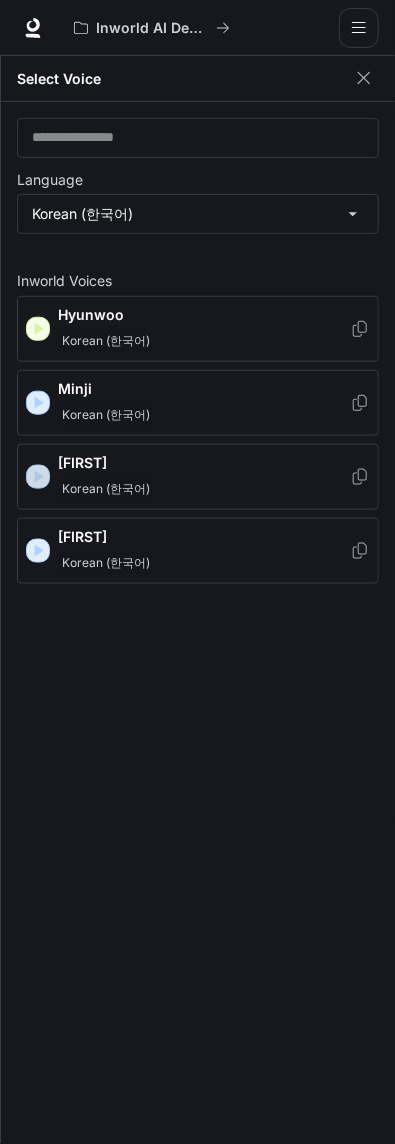 click 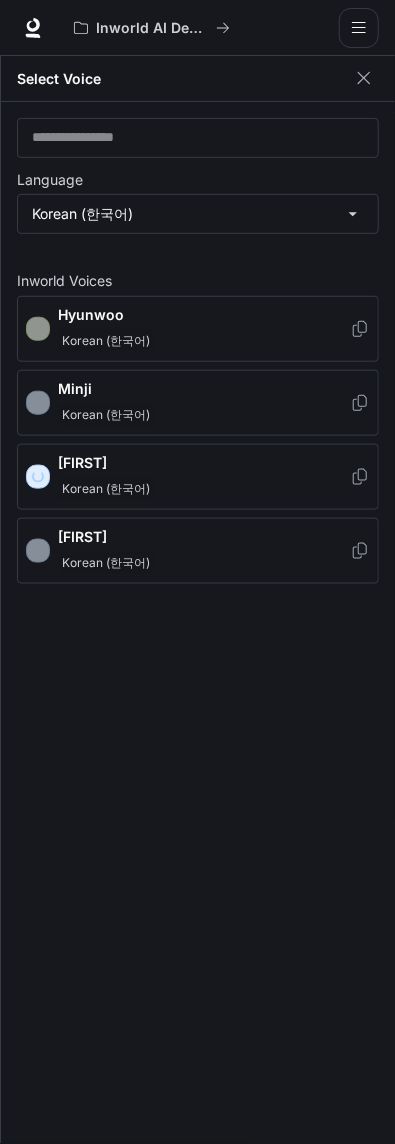 click on "Korean (한국어)" at bounding box center (106, 563) 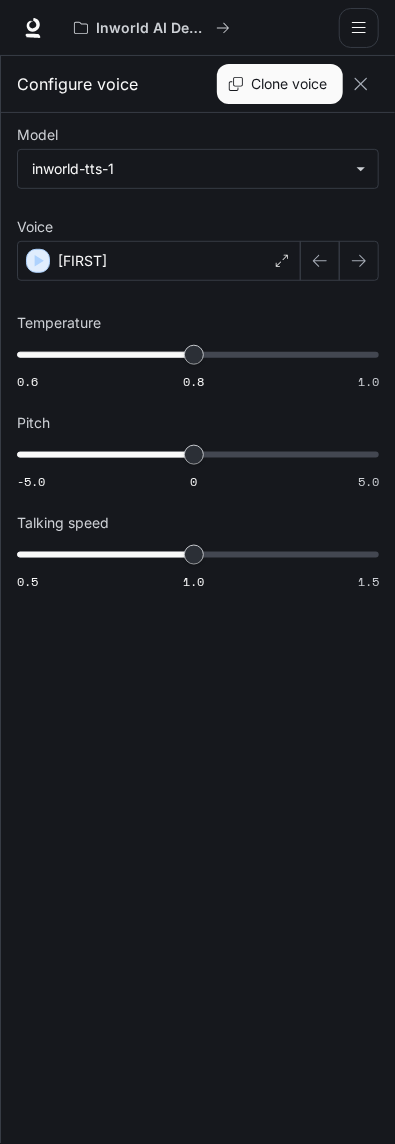 click on "[FIRST]" at bounding box center [159, 261] 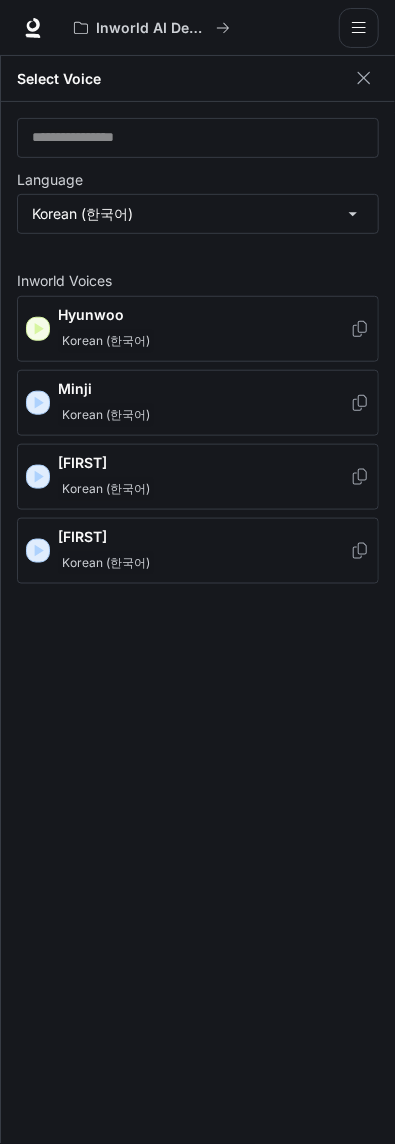 click on "Inworld Voices Hyunwoo Korean (한국어) Minji Korean (한국어) Seojun Korean (한국어) Yoona Korean (한국어)" at bounding box center (197, 572) 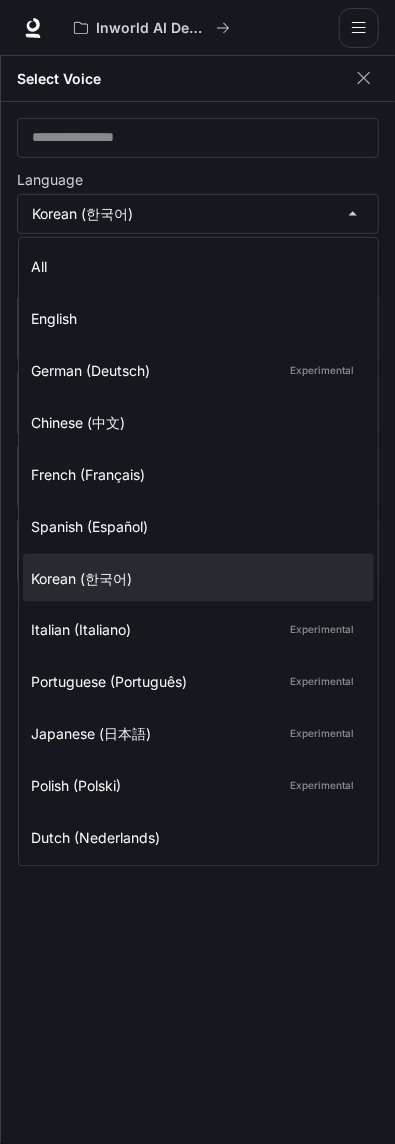 click on "Spanish (Español)" at bounding box center [194, 526] 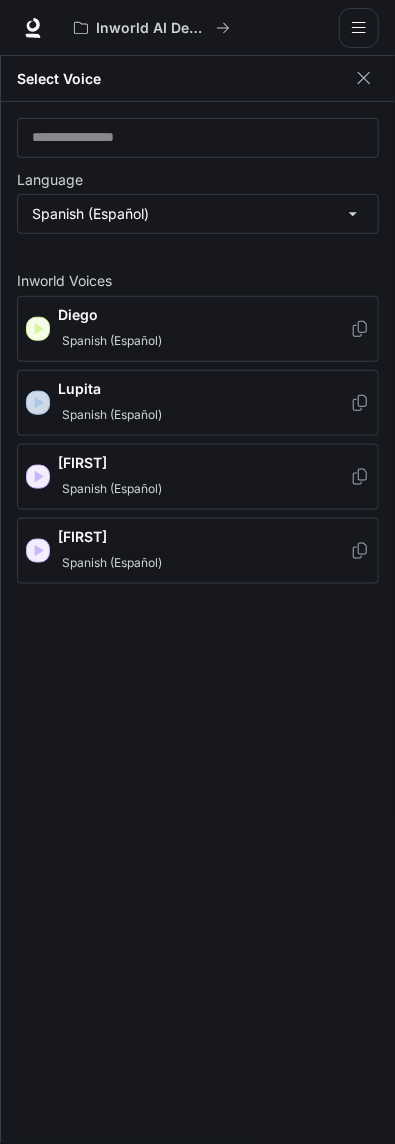 click 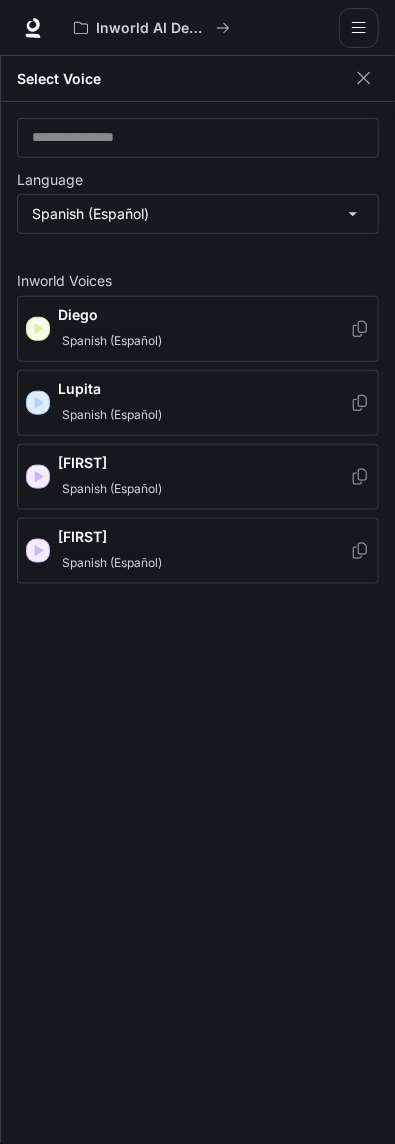 click 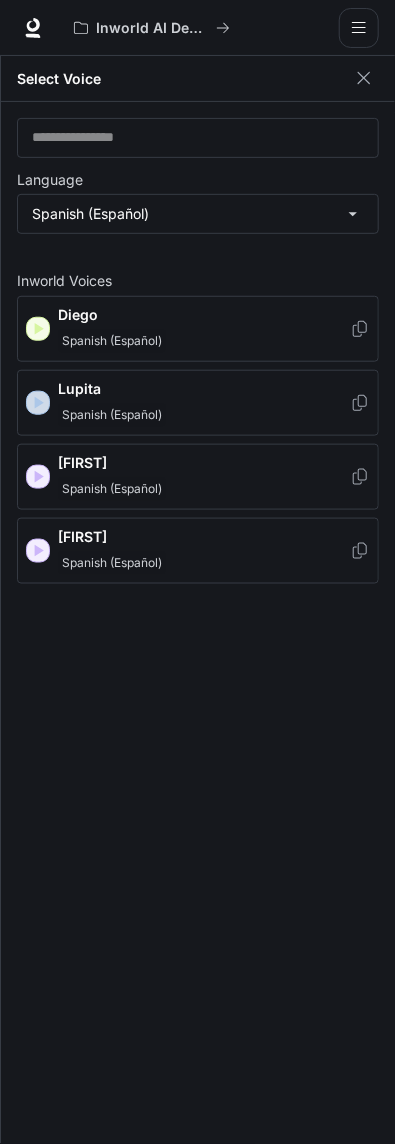 click 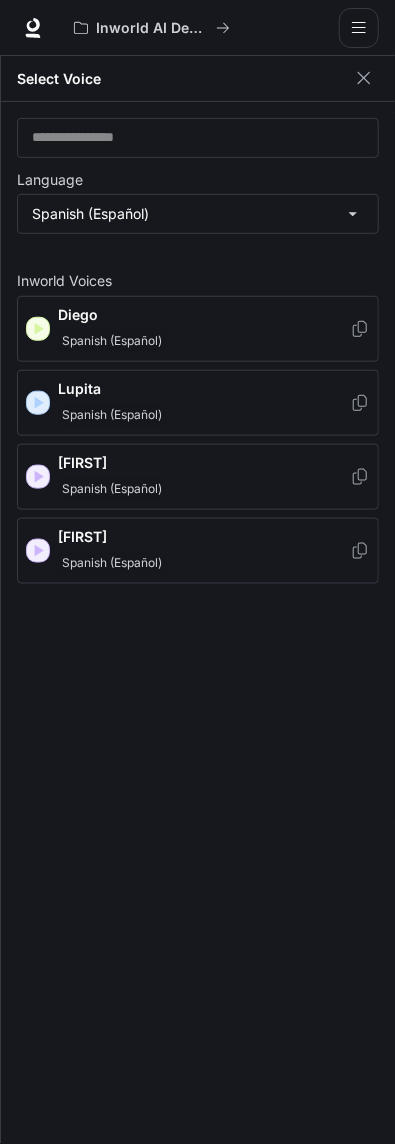 click on "Inworld Voices Diego Spanish (Español) Lupita Spanish (Español) Miguel Spanish (Español) [FIRST] Spanish (Español)" at bounding box center (197, 572) 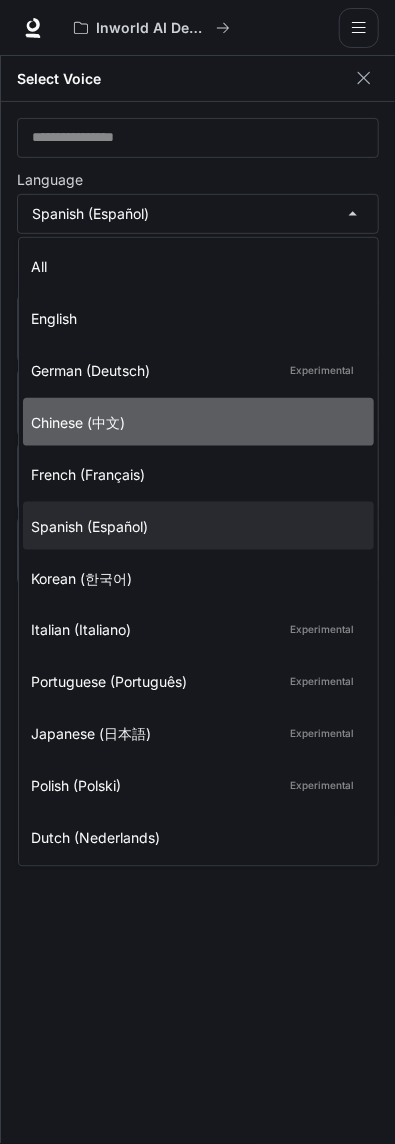 click on "Chinese (中文)" at bounding box center (194, 422) 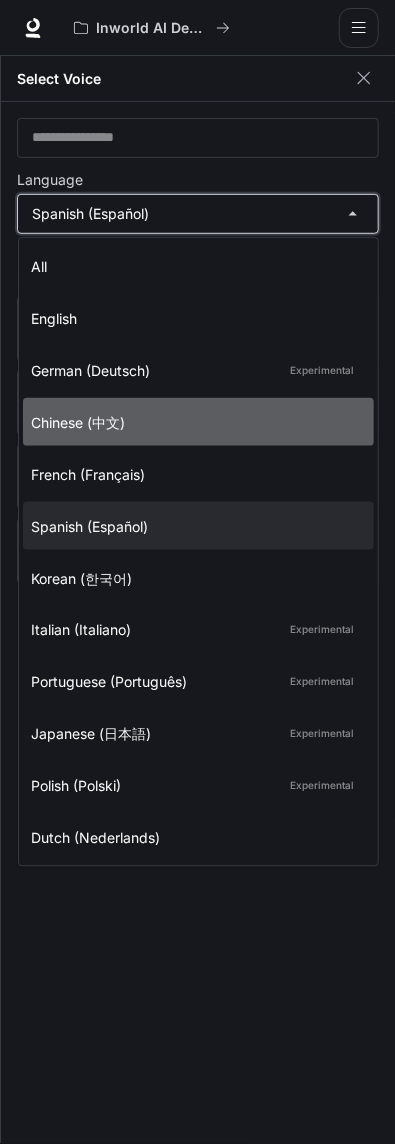 type on "*****" 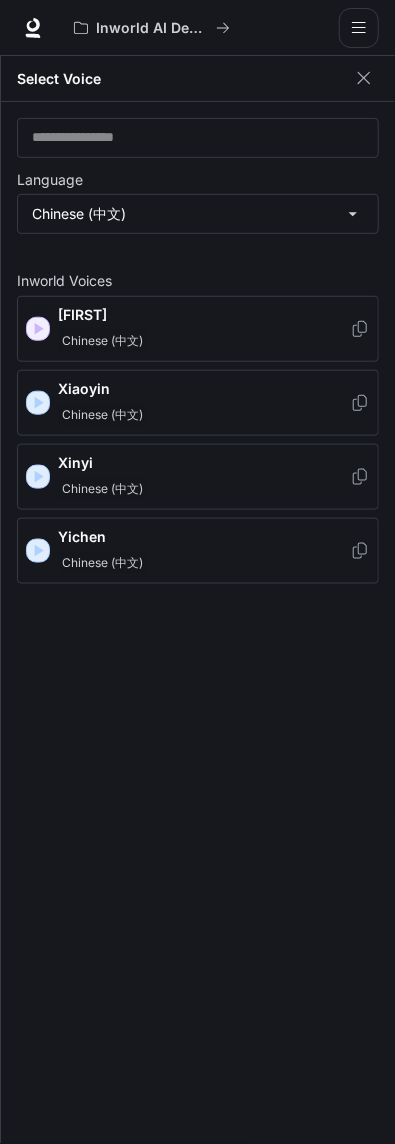 click 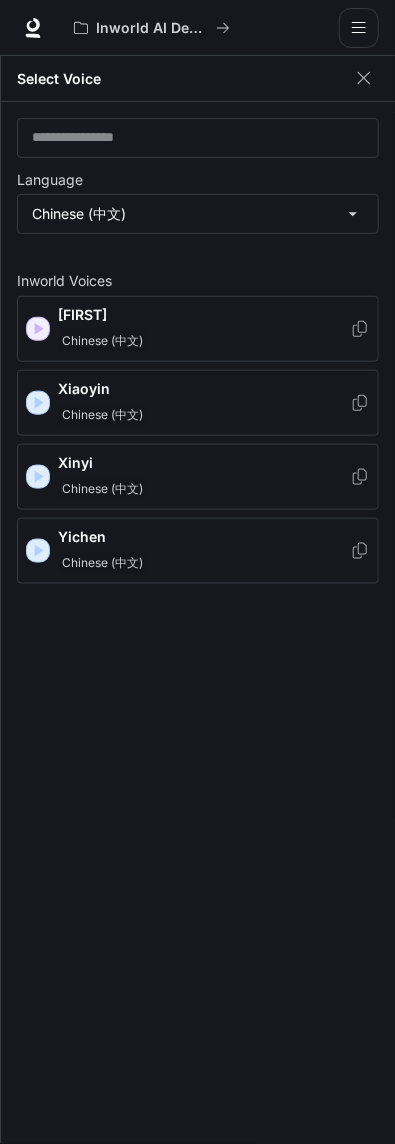 click on "Chinese (中文)" at bounding box center (102, 415) 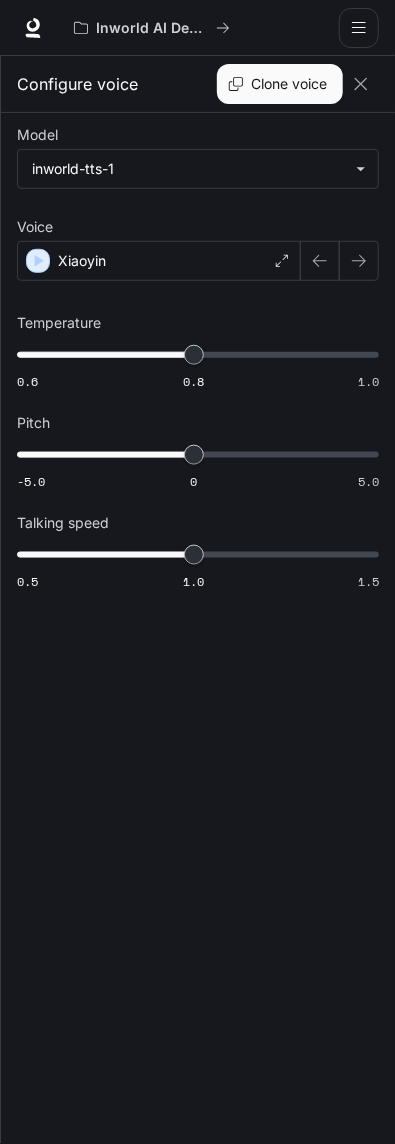 click on "Xiaoyin" at bounding box center [159, 261] 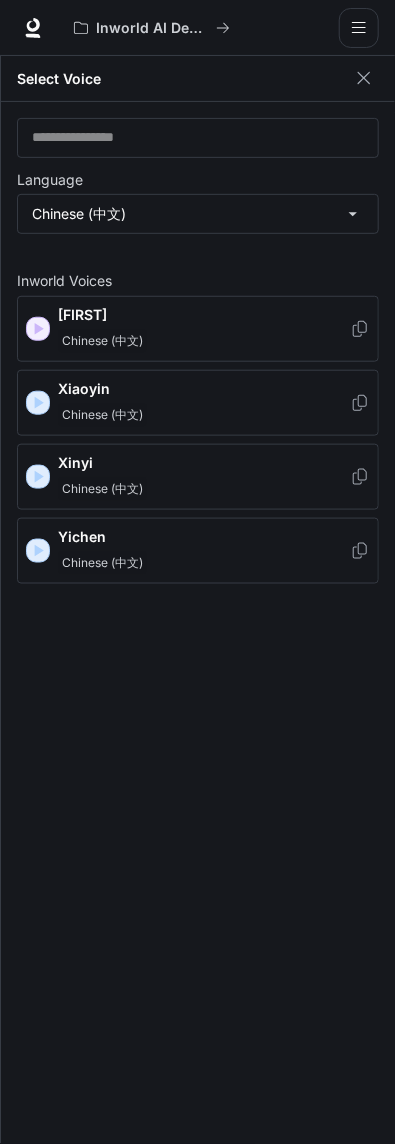 click on "Inworld Voices Jing Chinese (中文) Xiaoyin Chinese (中文) Xinyi Chinese (中文) Yichen Chinese (中文)" at bounding box center [197, 572] 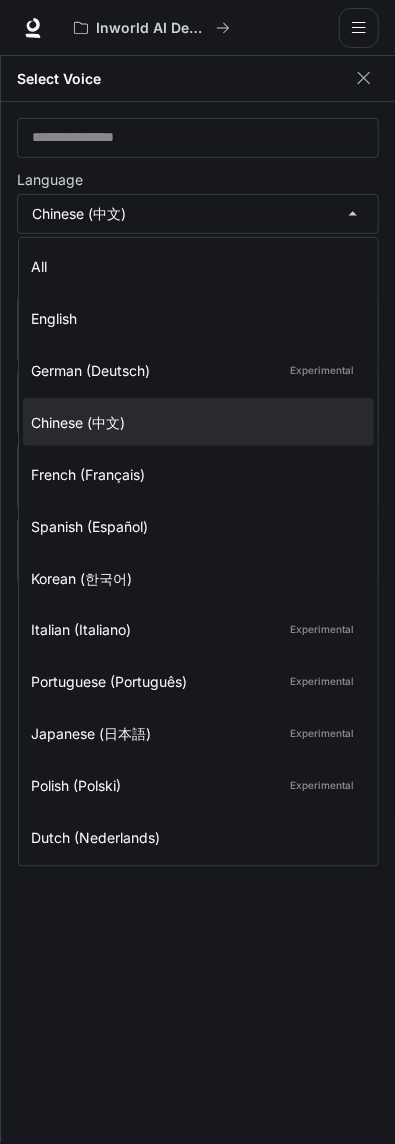 click on "English" at bounding box center (198, 318) 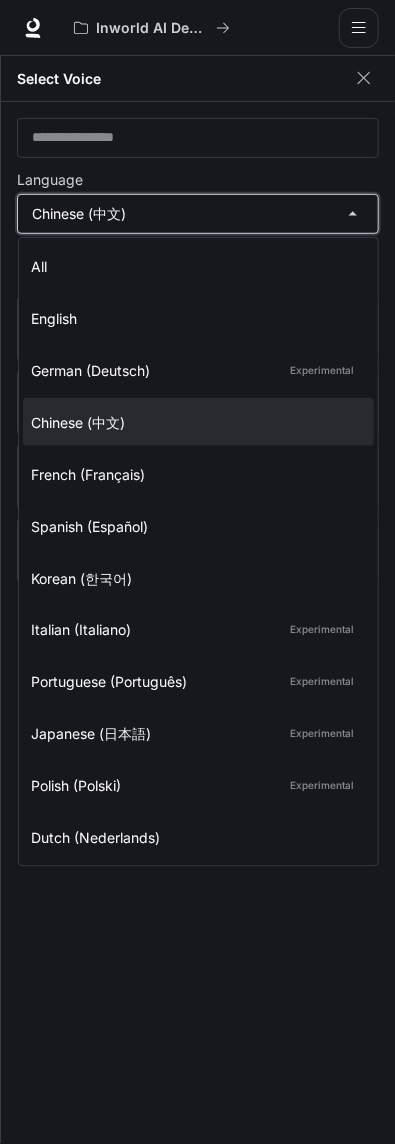 type on "*****" 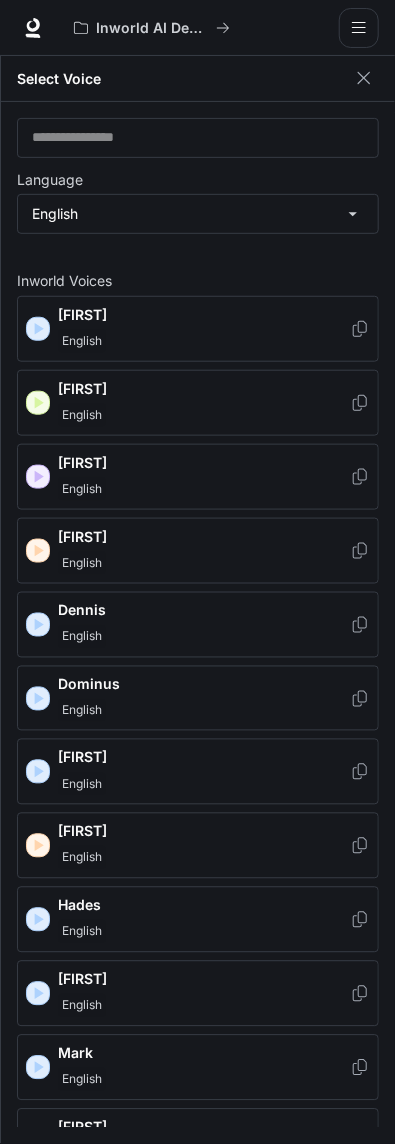 click at bounding box center [38, 846] 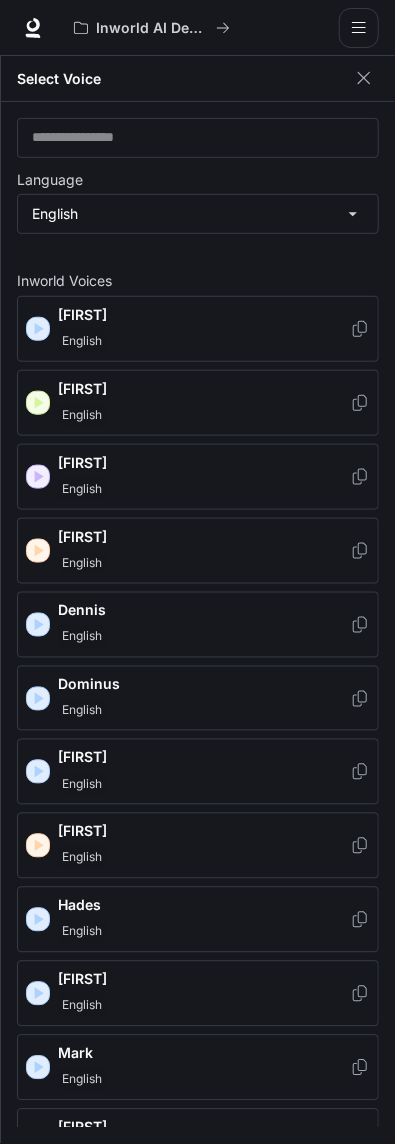 click on "English" at bounding box center (82, 1006) 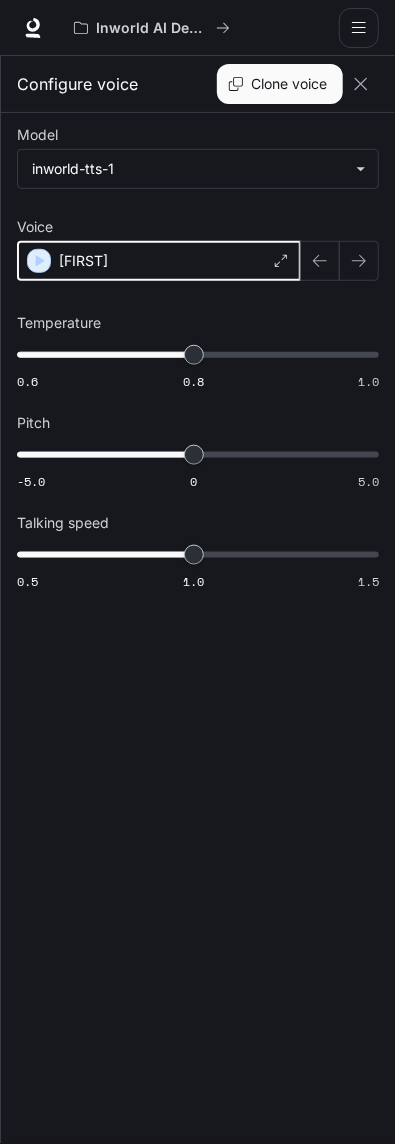 click 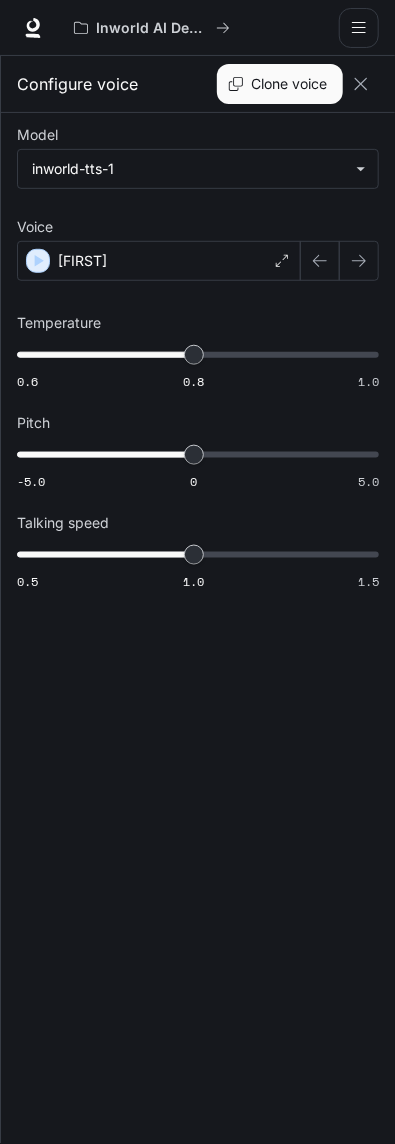 click on "[FIRST]" at bounding box center [159, 261] 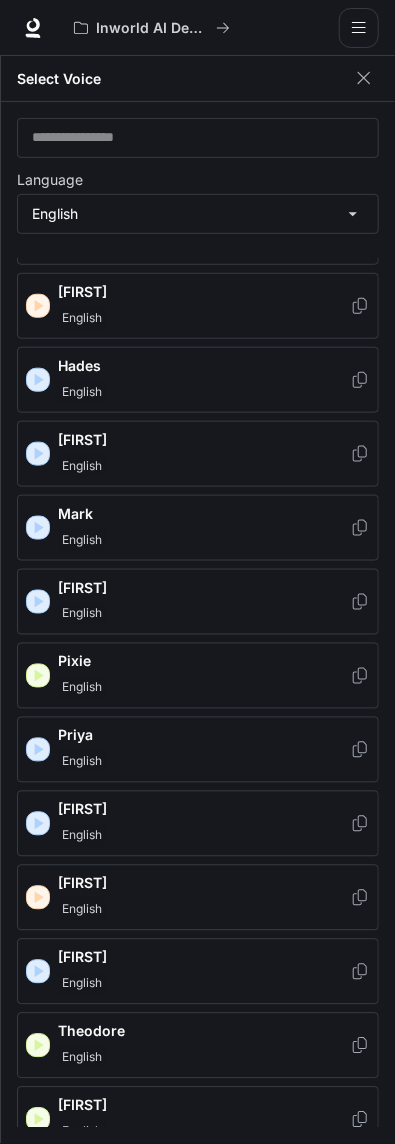 scroll, scrollTop: 542, scrollLeft: 0, axis: vertical 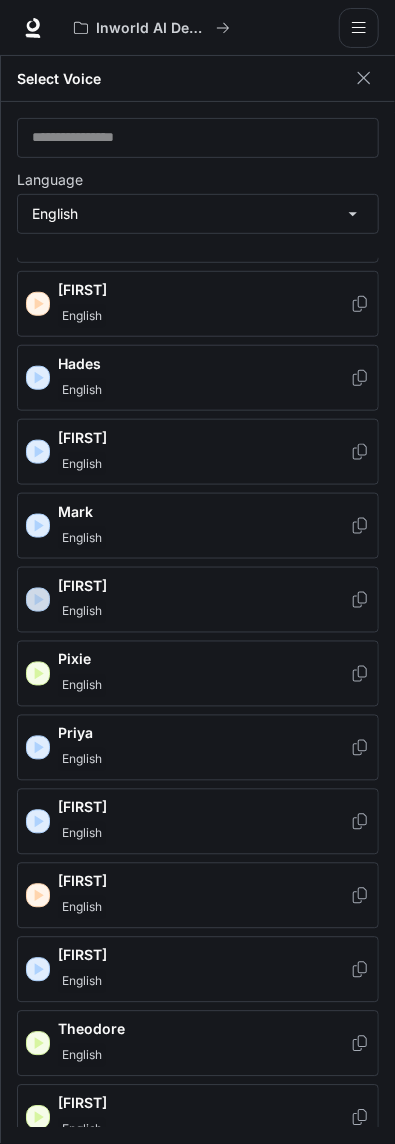 click 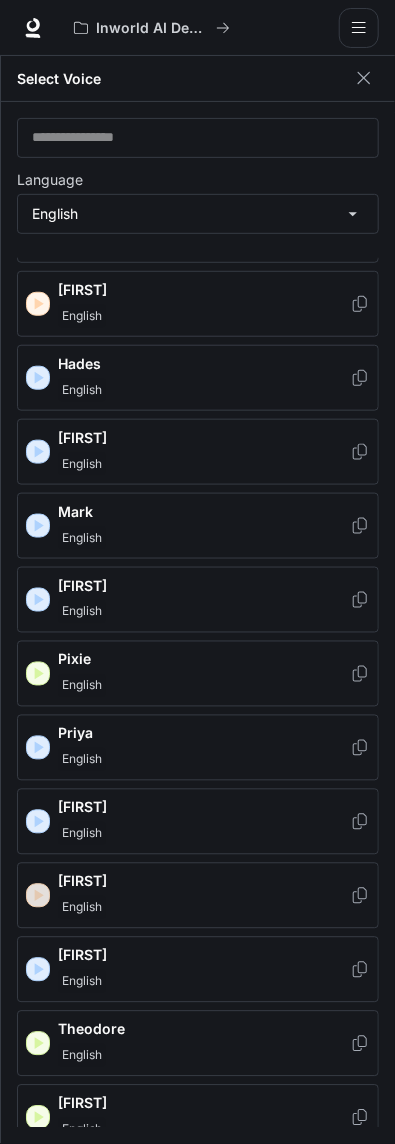 click at bounding box center [38, 896] 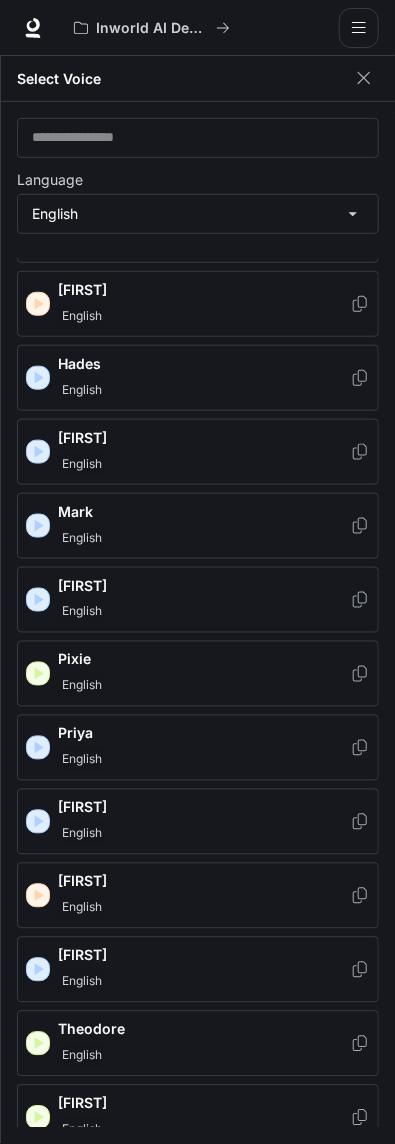 click on "English" at bounding box center [204, 612] 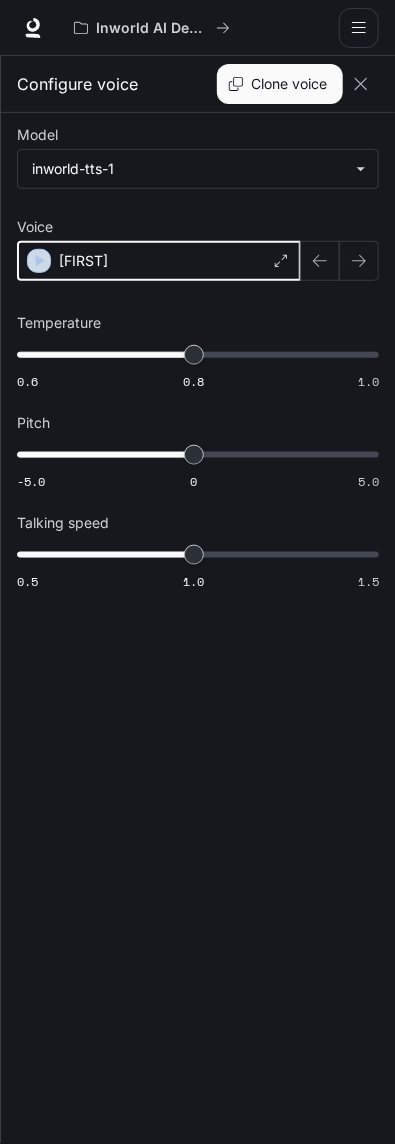 click 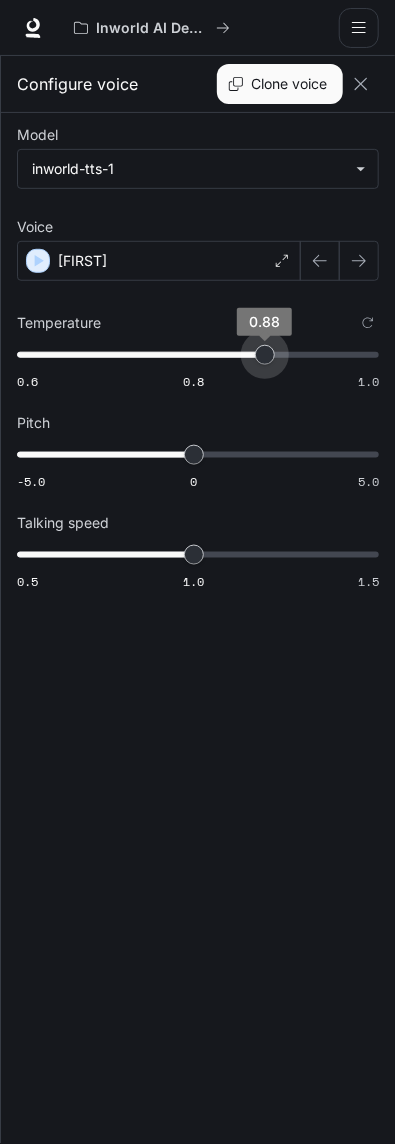 type on "****" 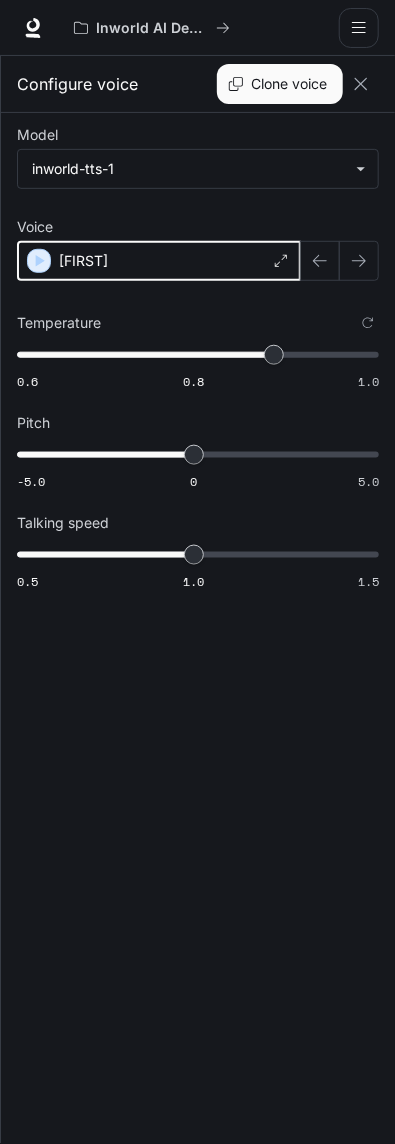 click 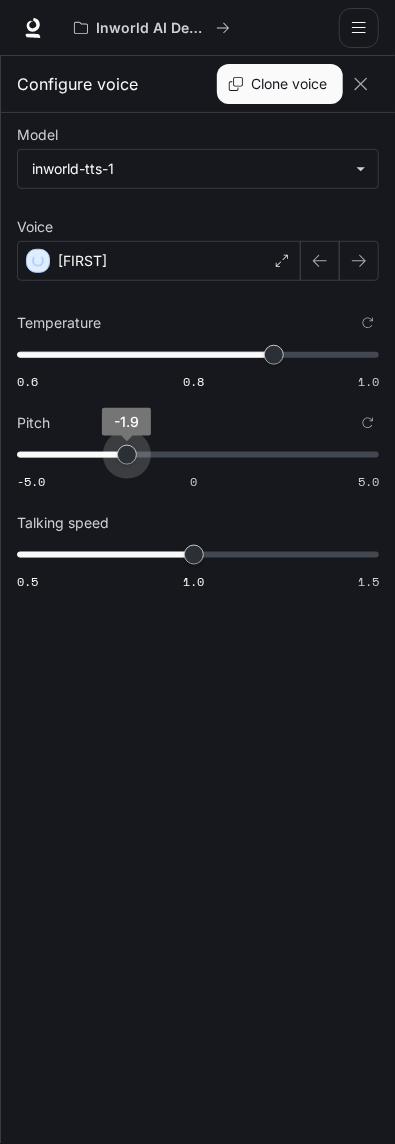 type on "**" 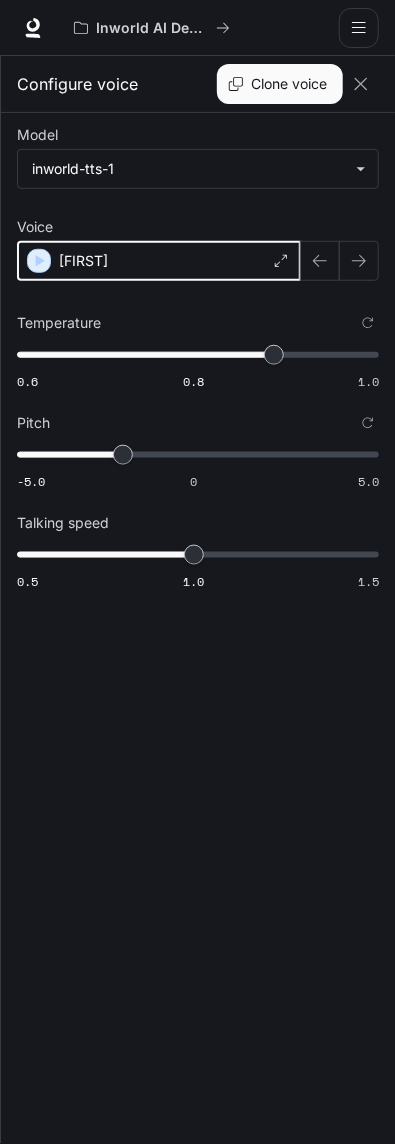 click 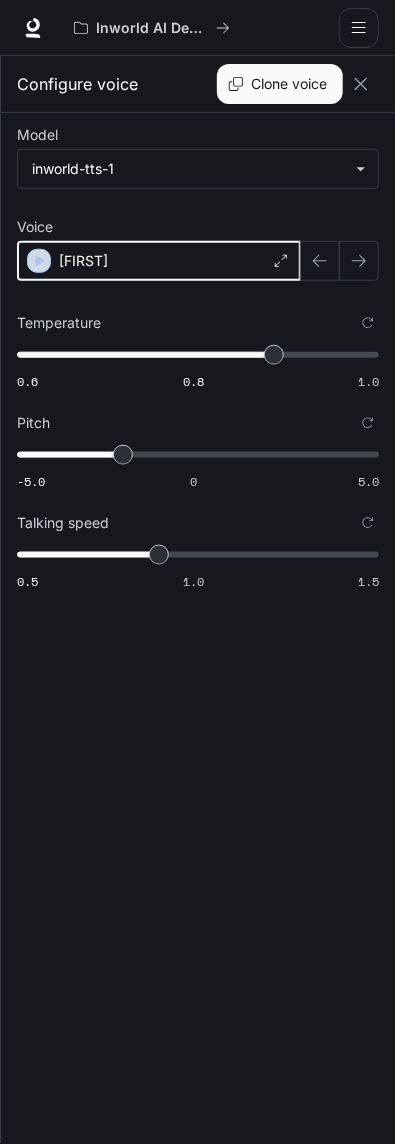 click 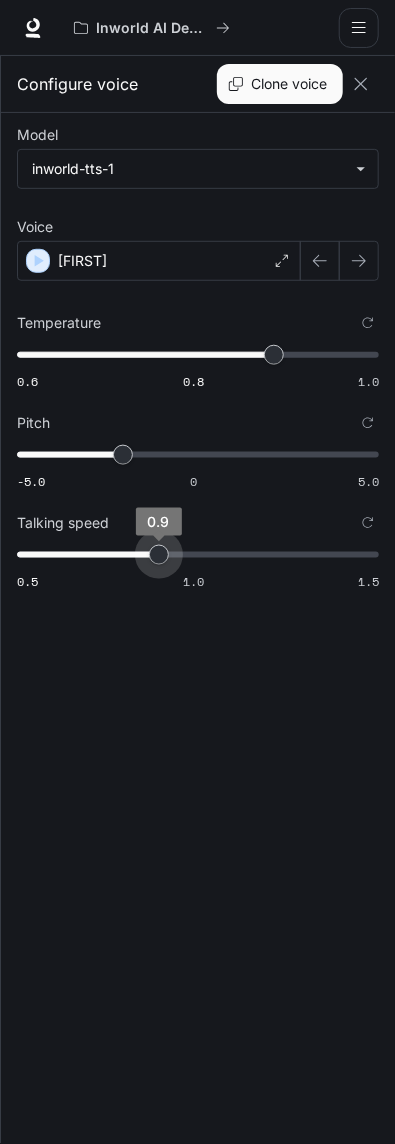 type on "***" 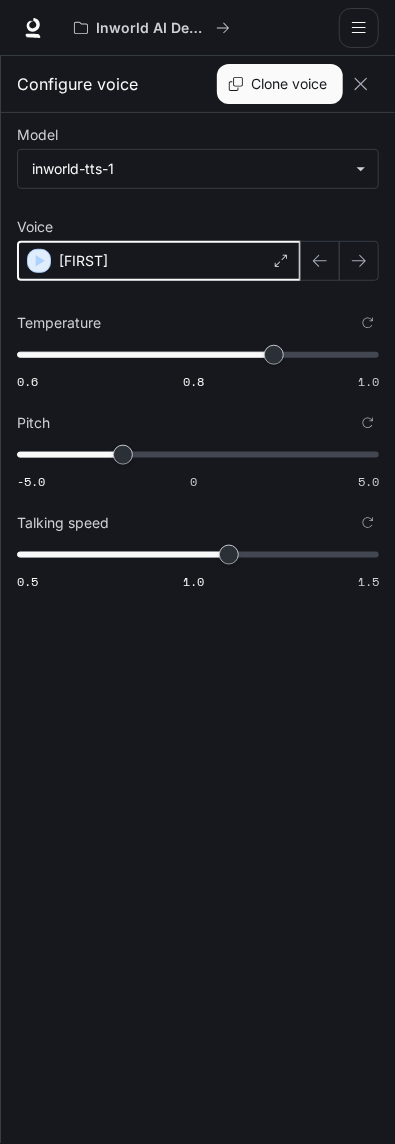 click 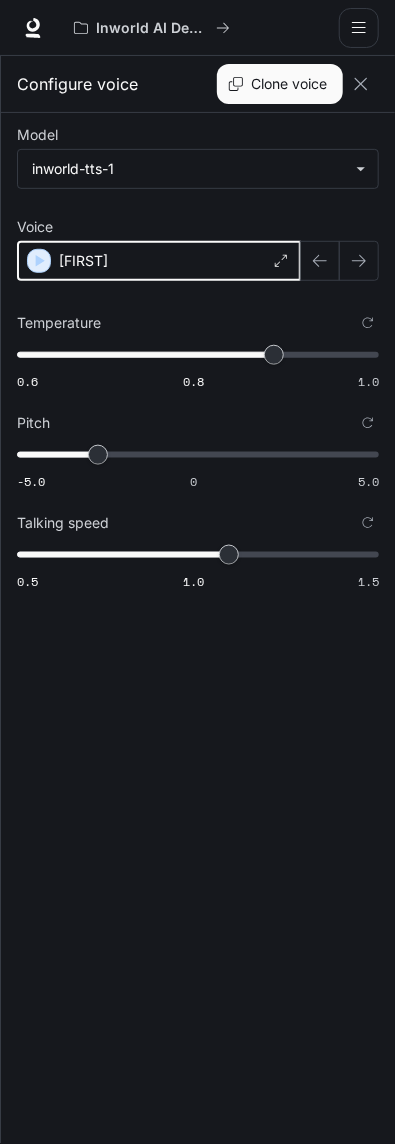 click 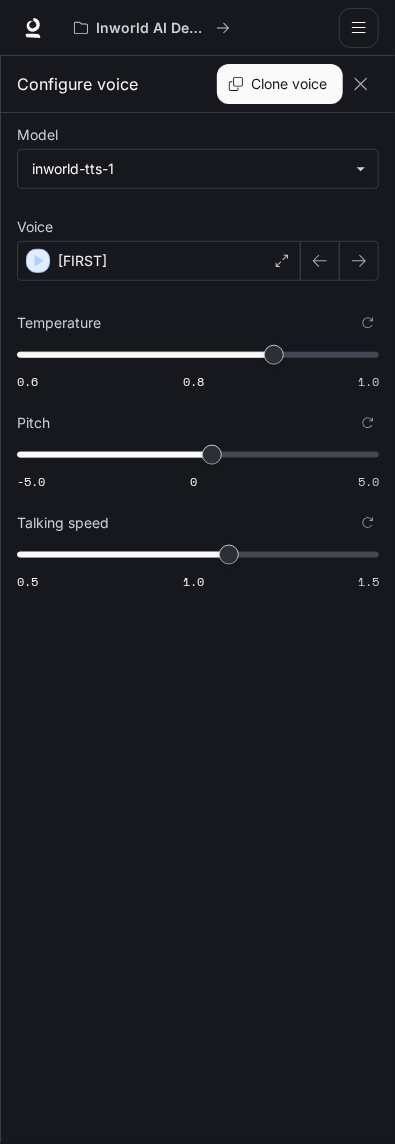 click on "[FIRST]" at bounding box center [159, 261] 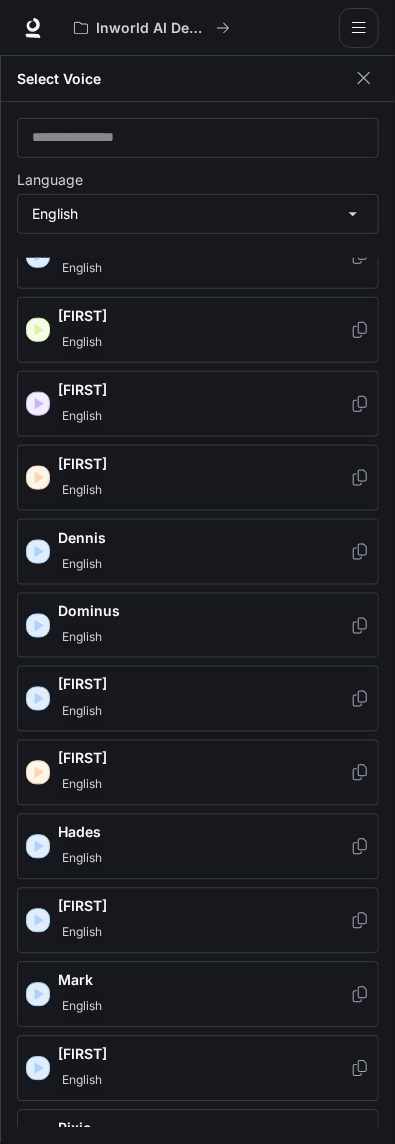 scroll, scrollTop: 110, scrollLeft: 0, axis: vertical 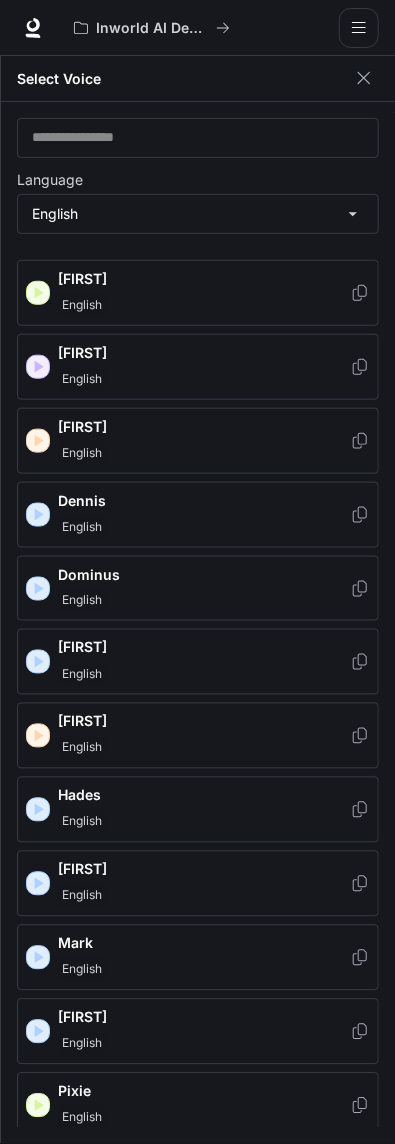 click 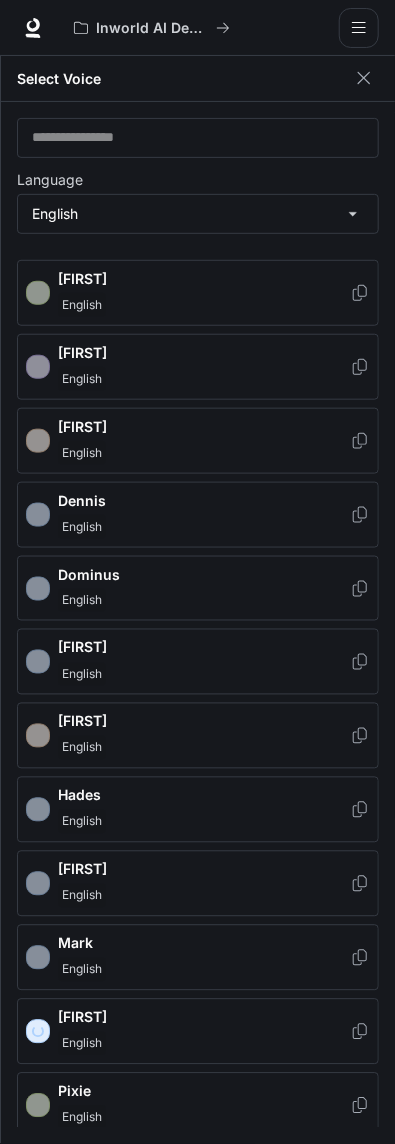click on "English" at bounding box center [204, 1044] 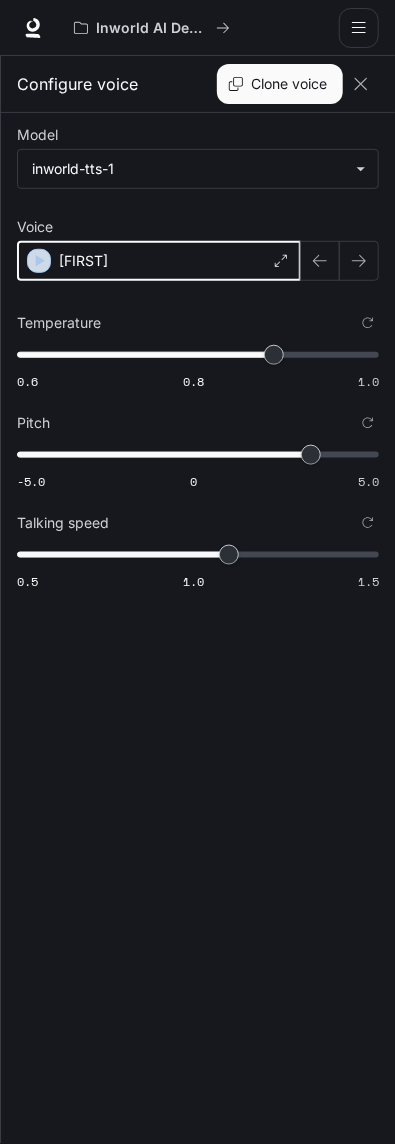 click 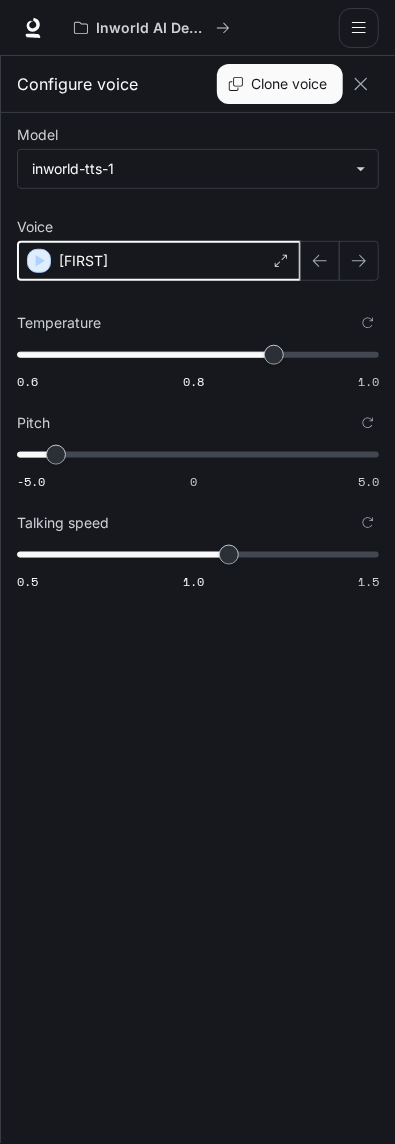 click 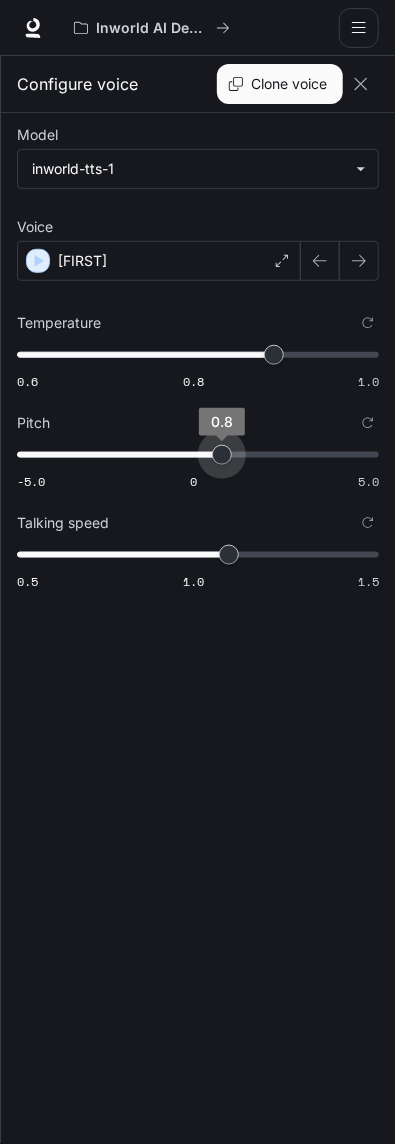 type on "***" 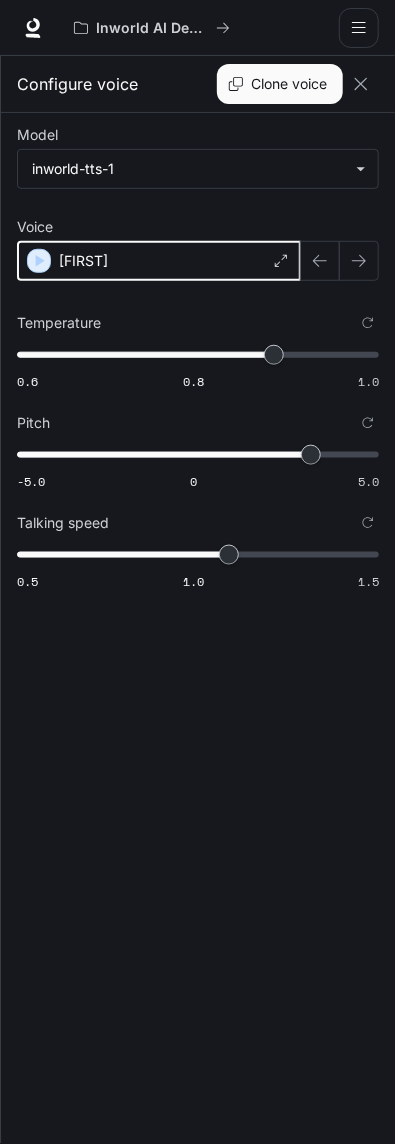 click at bounding box center (39, 261) 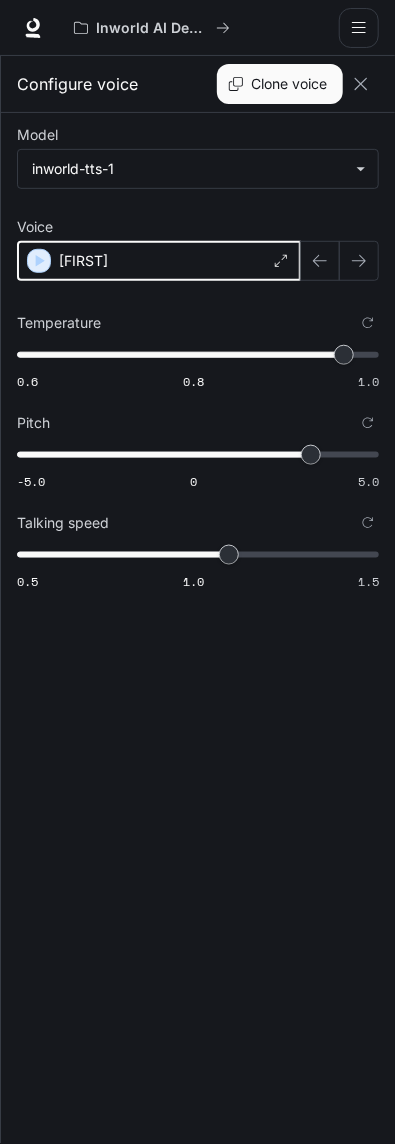 click 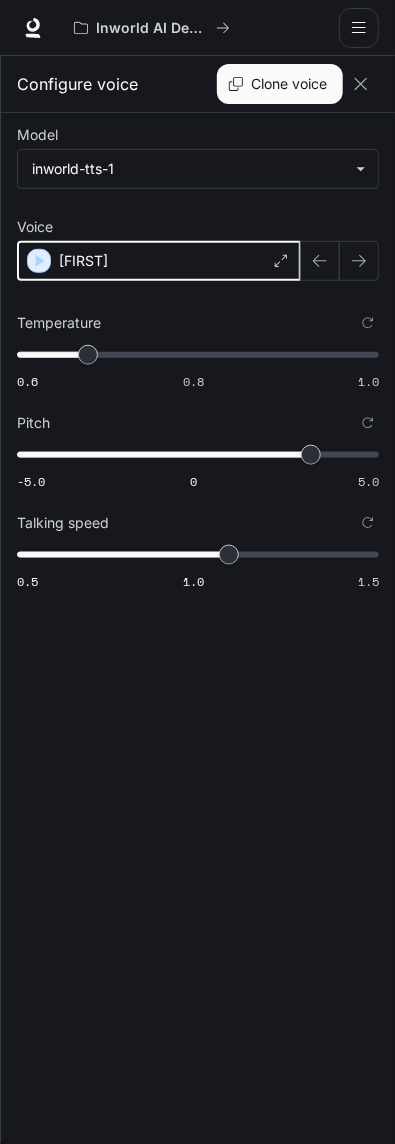 click 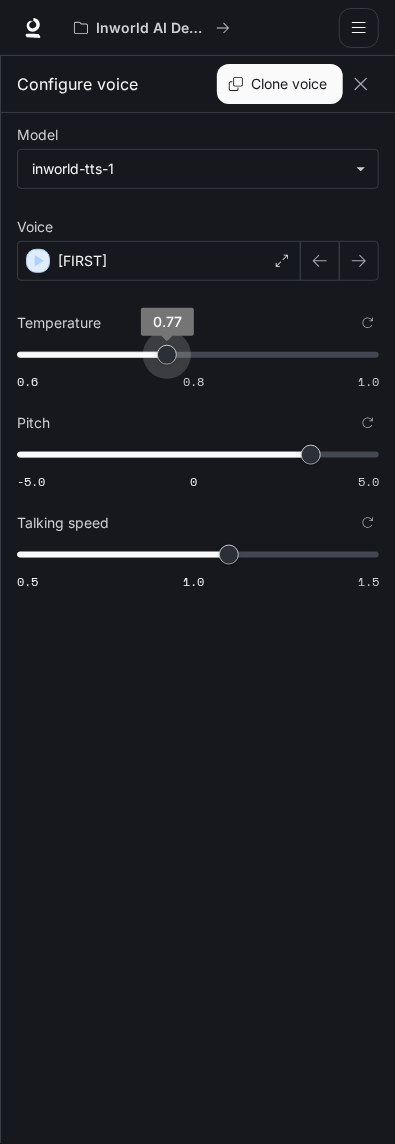 type on "****" 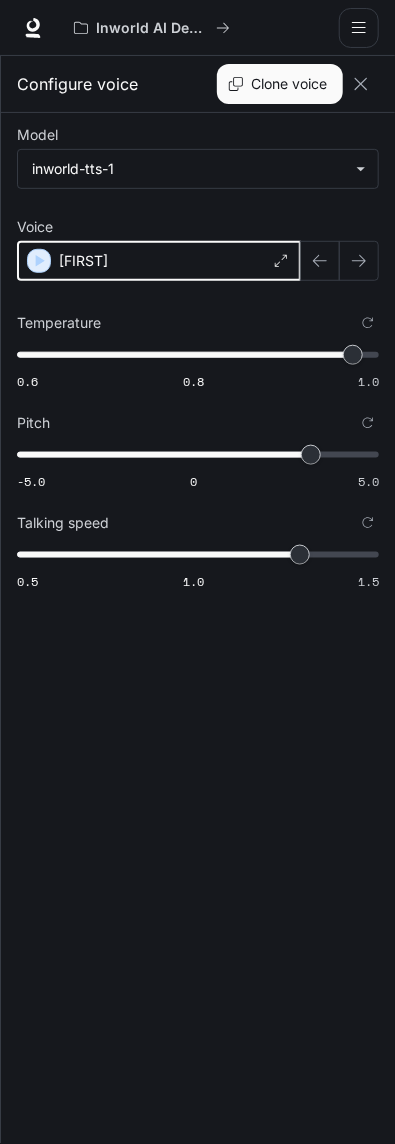 click 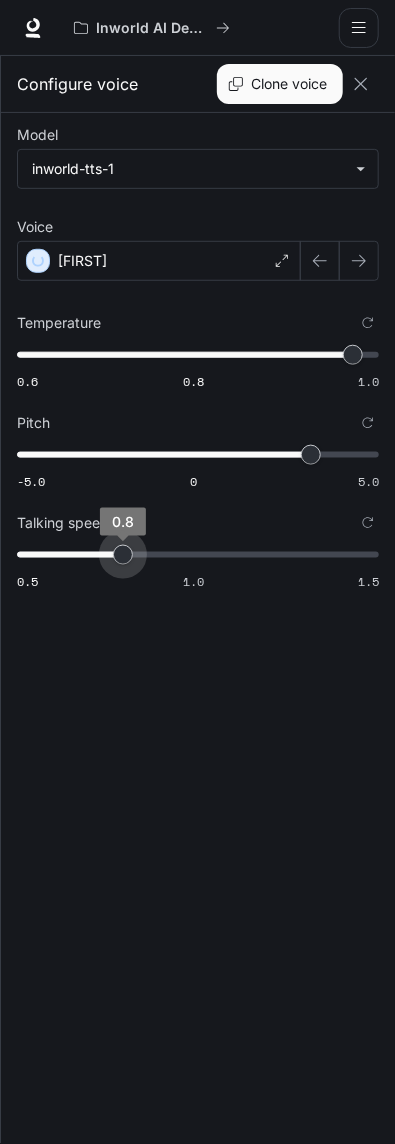 type on "***" 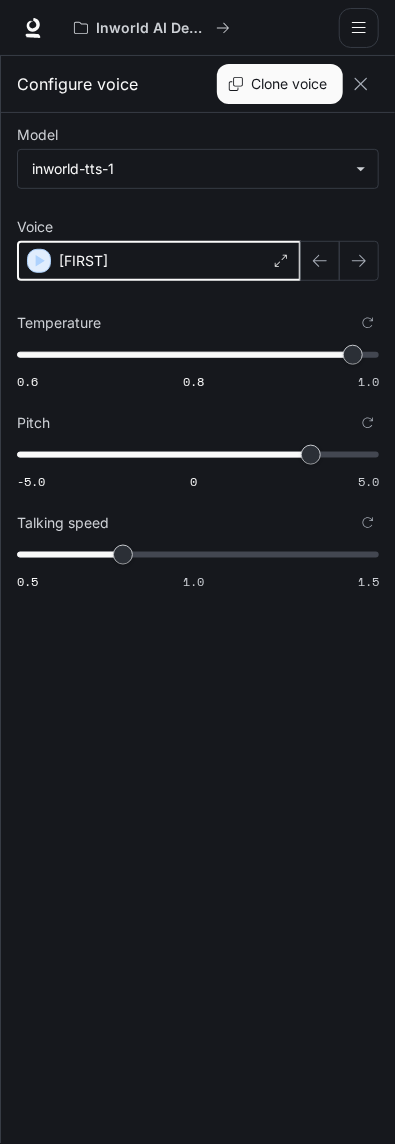 click 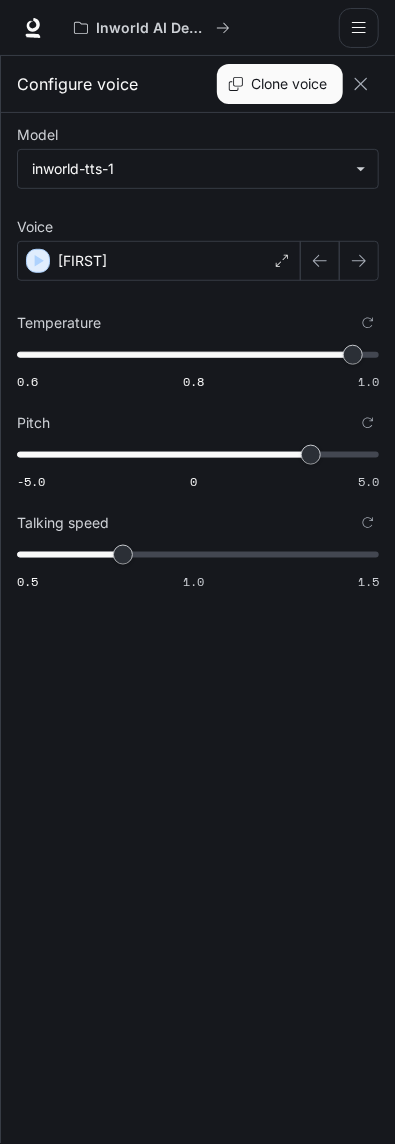 click on "Clone voice" at bounding box center (280, 84) 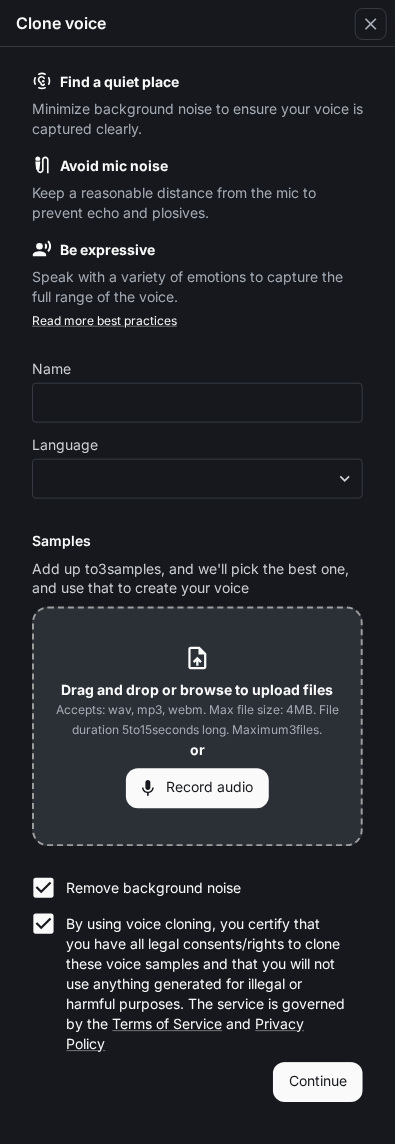 click on "Continue" at bounding box center [318, 1083] 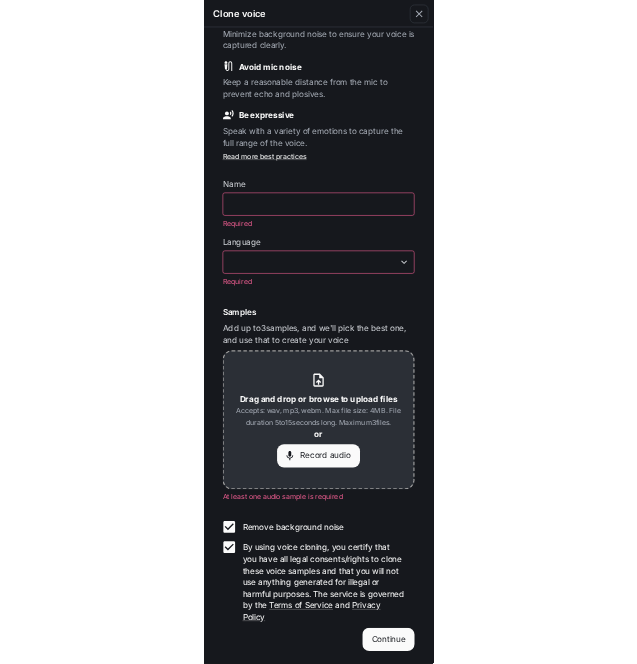 scroll, scrollTop: 52, scrollLeft: 0, axis: vertical 